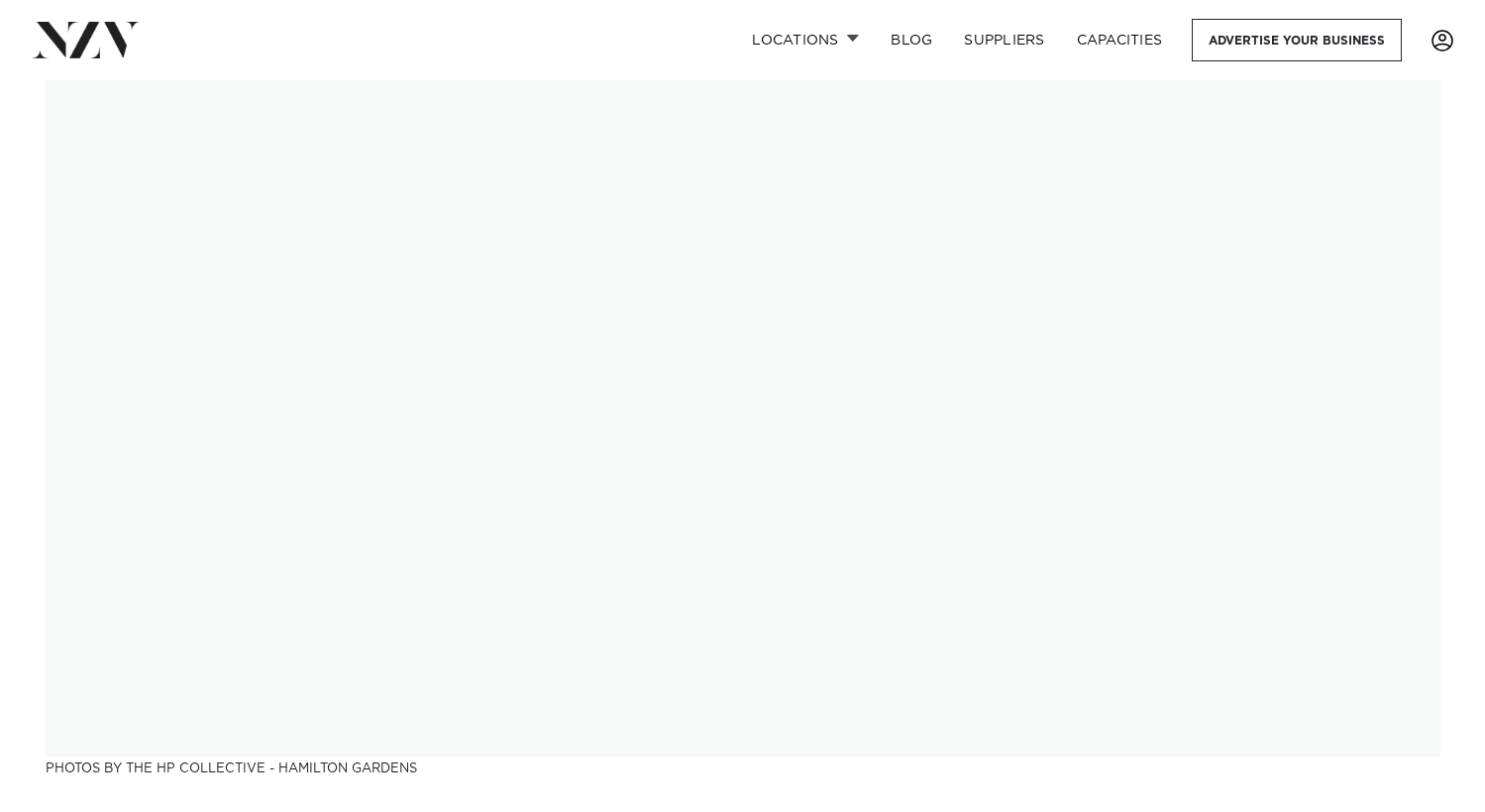 scroll, scrollTop: 0, scrollLeft: 0, axis: both 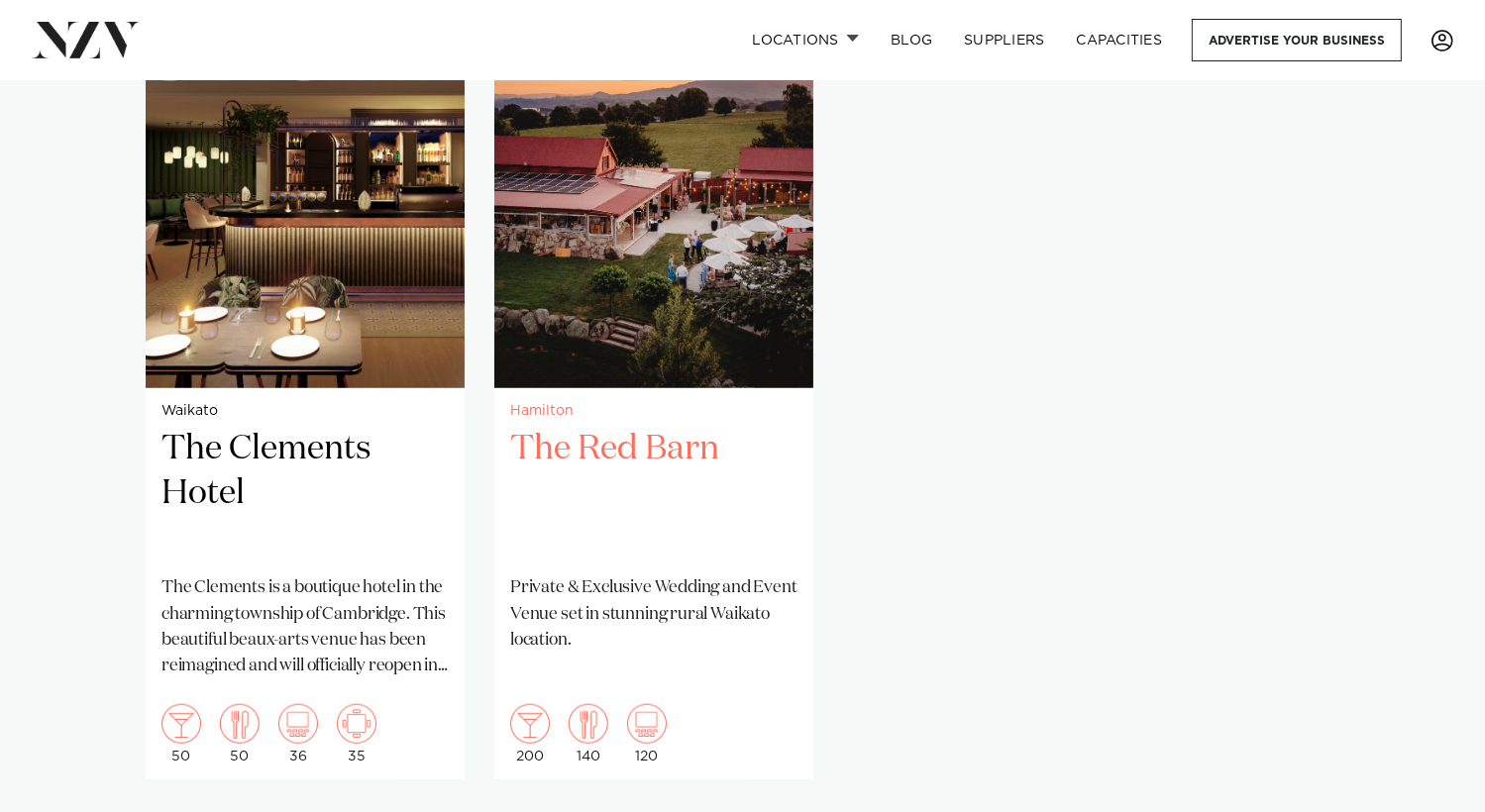 click at bounding box center [654, 174] 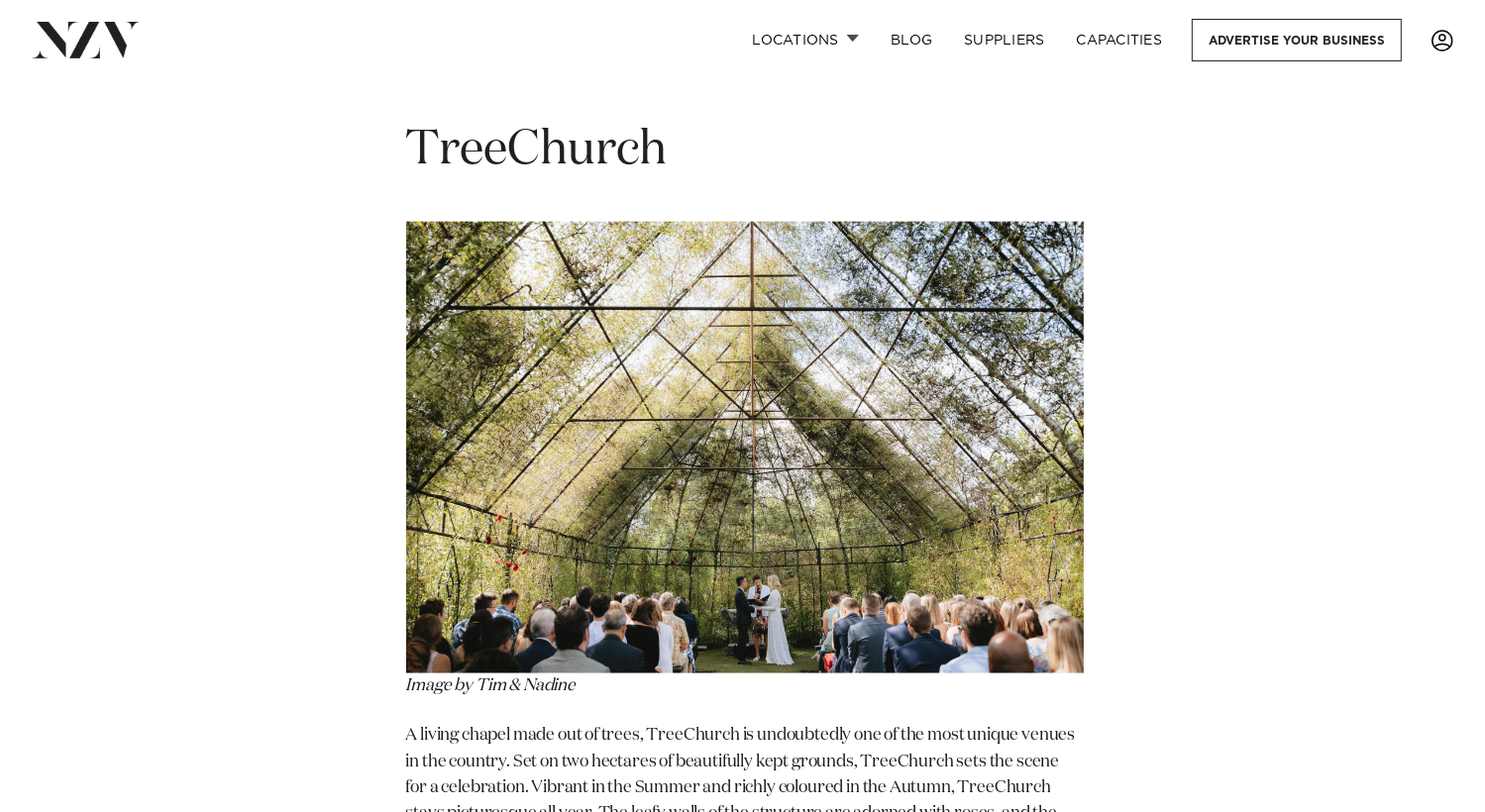 scroll, scrollTop: 2674, scrollLeft: 0, axis: vertical 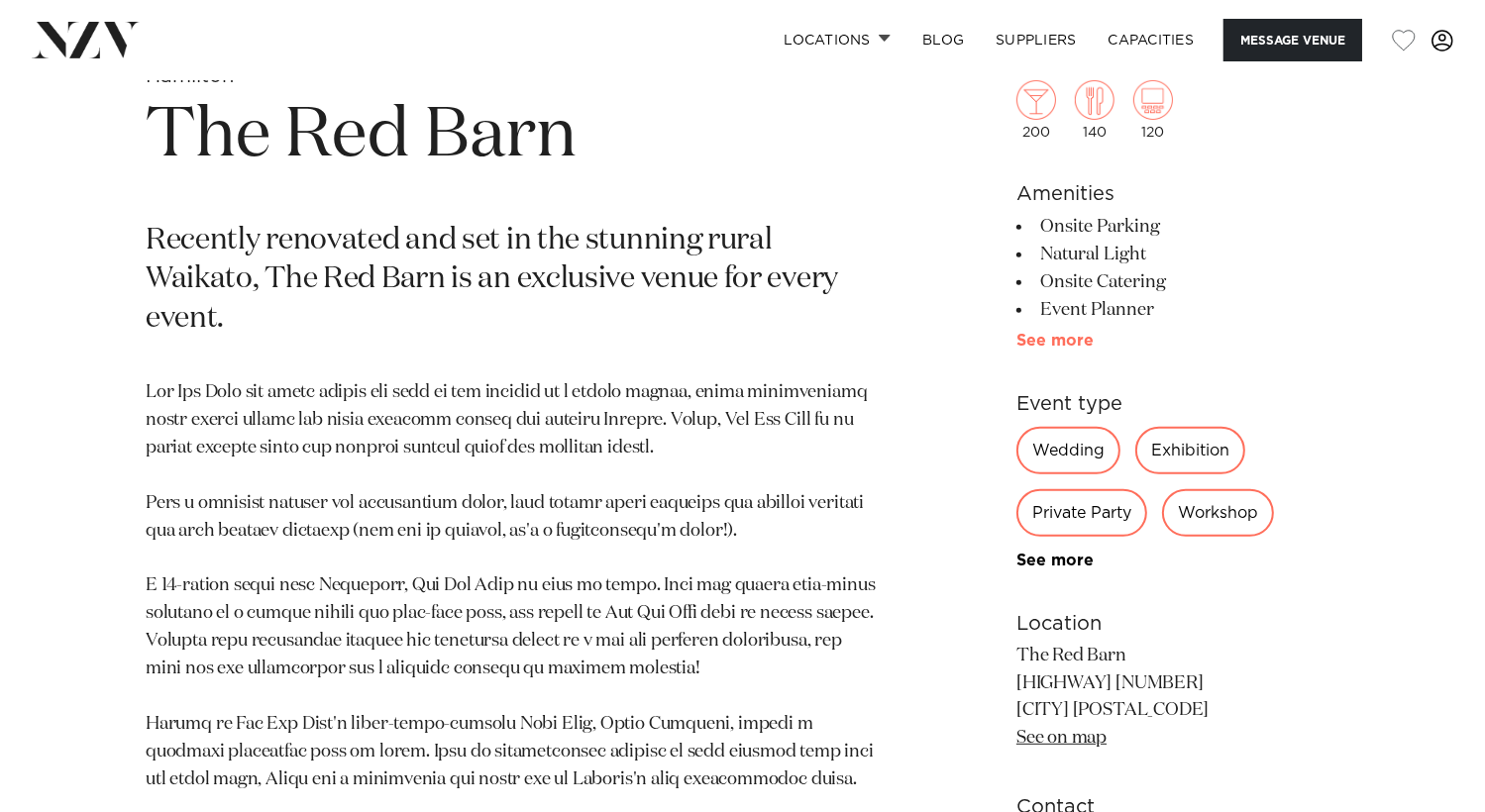 click on "See more" at bounding box center (1094, 341) 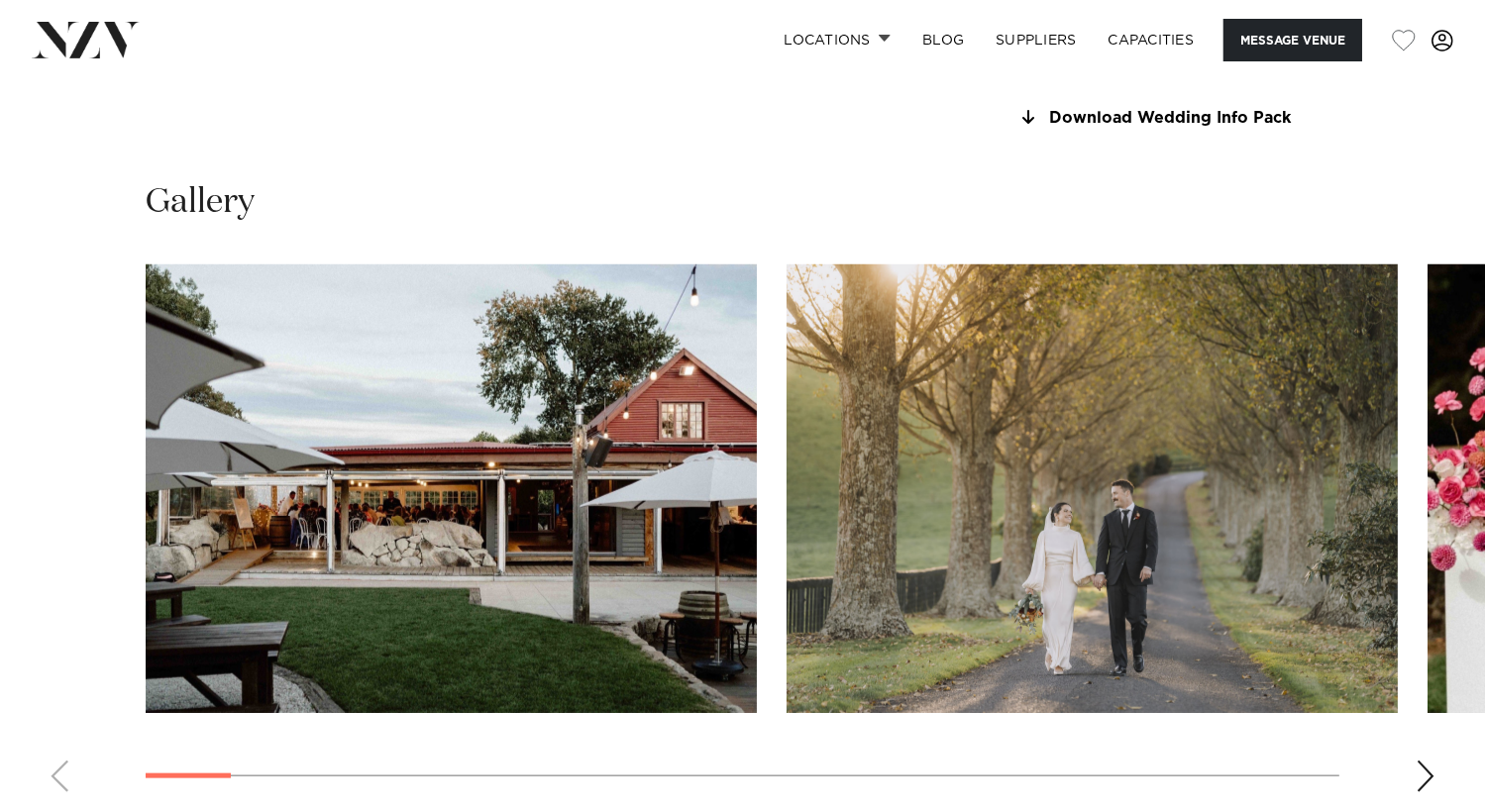 scroll, scrollTop: 1980, scrollLeft: 0, axis: vertical 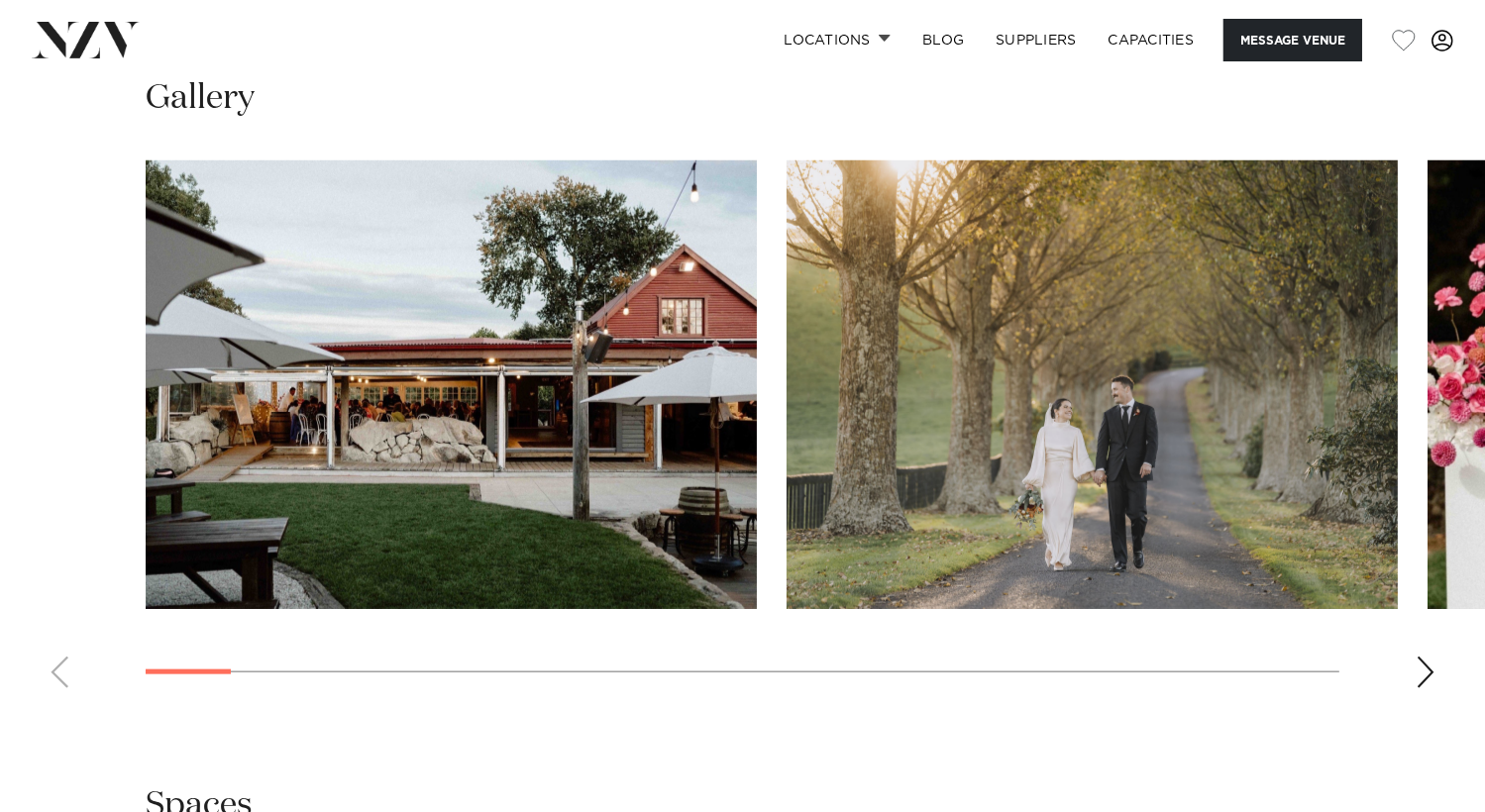 click at bounding box center (451, 384) 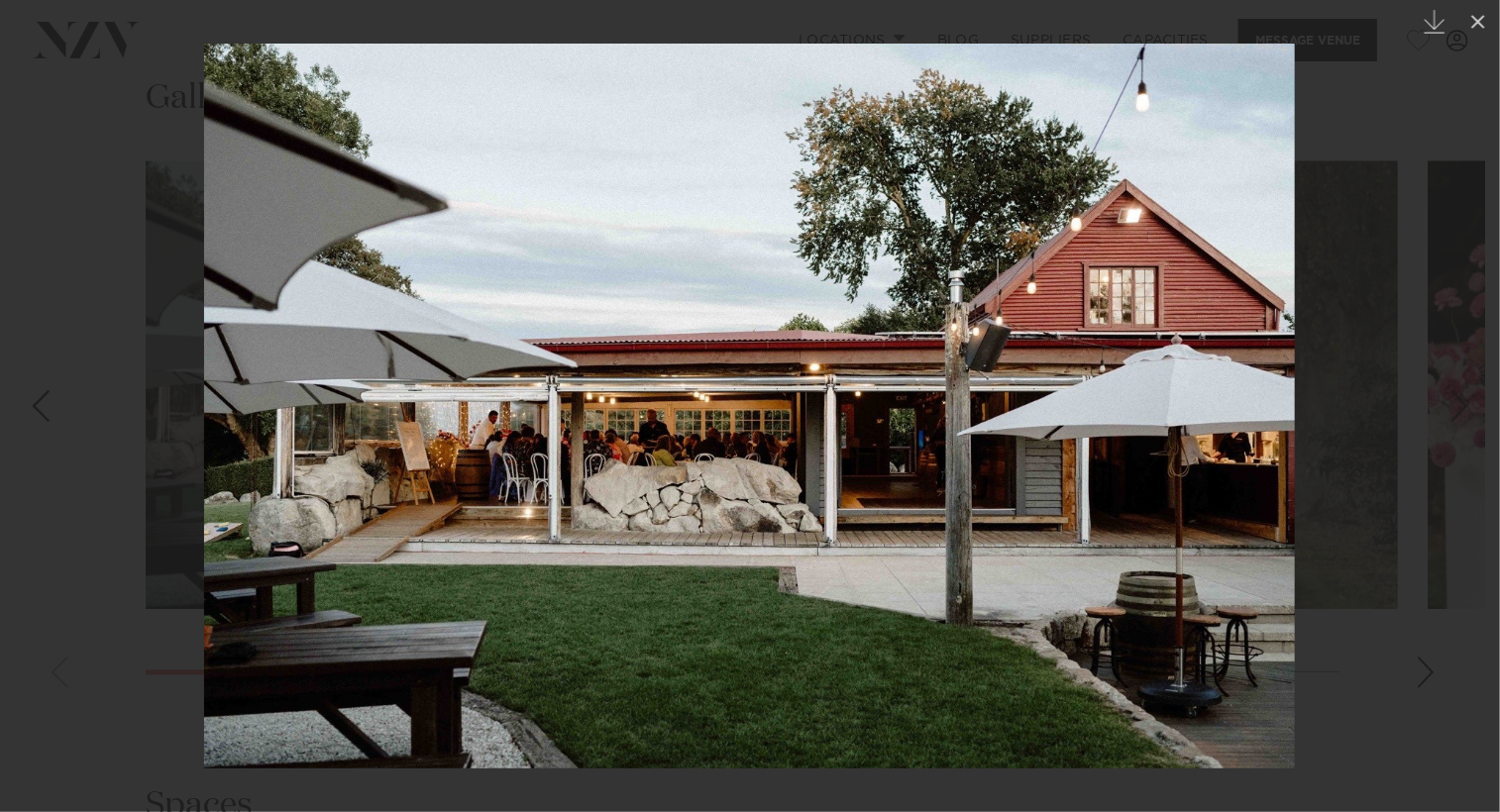 click at bounding box center [750, 406] 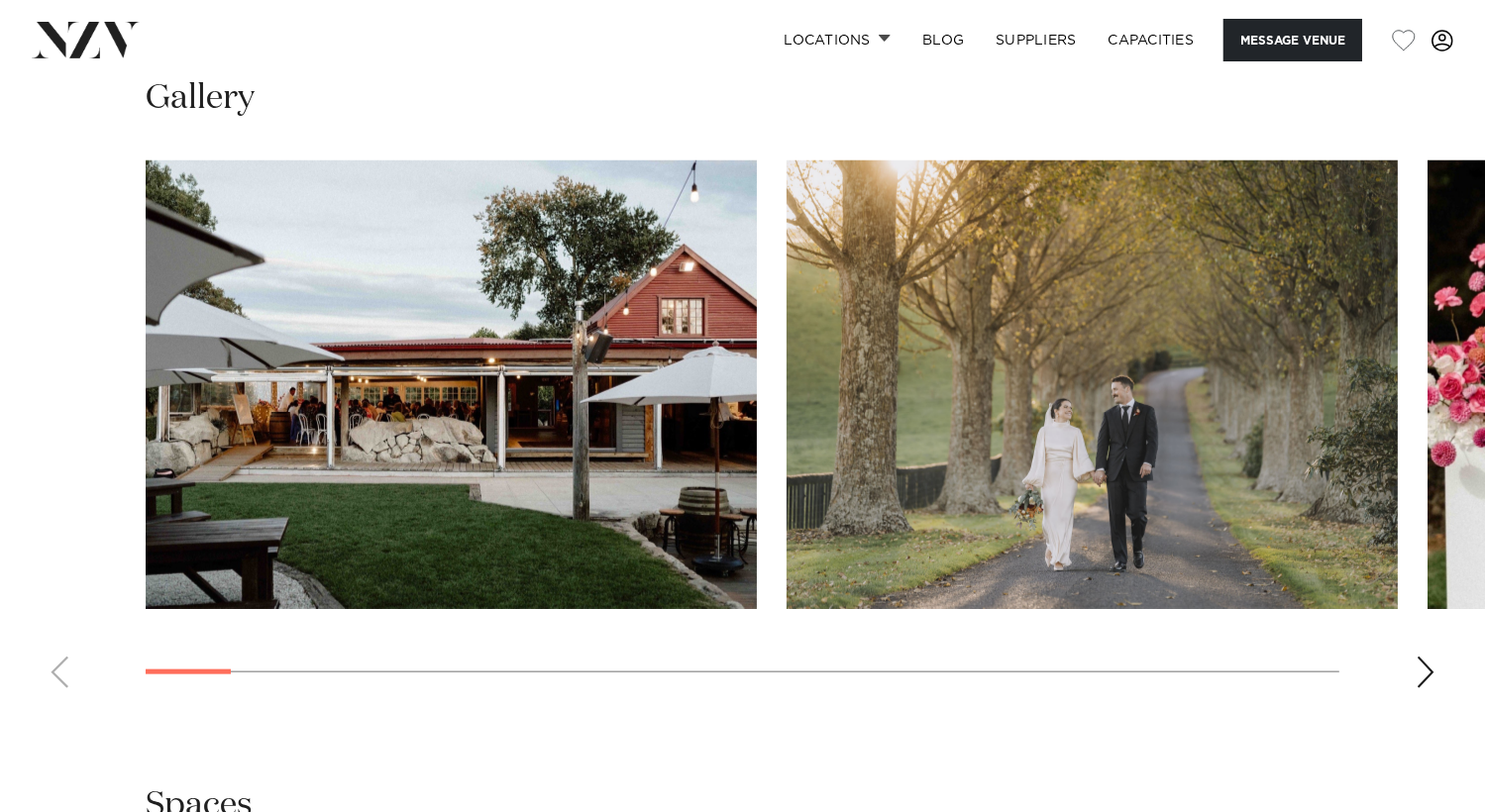 click at bounding box center (1092, 384) 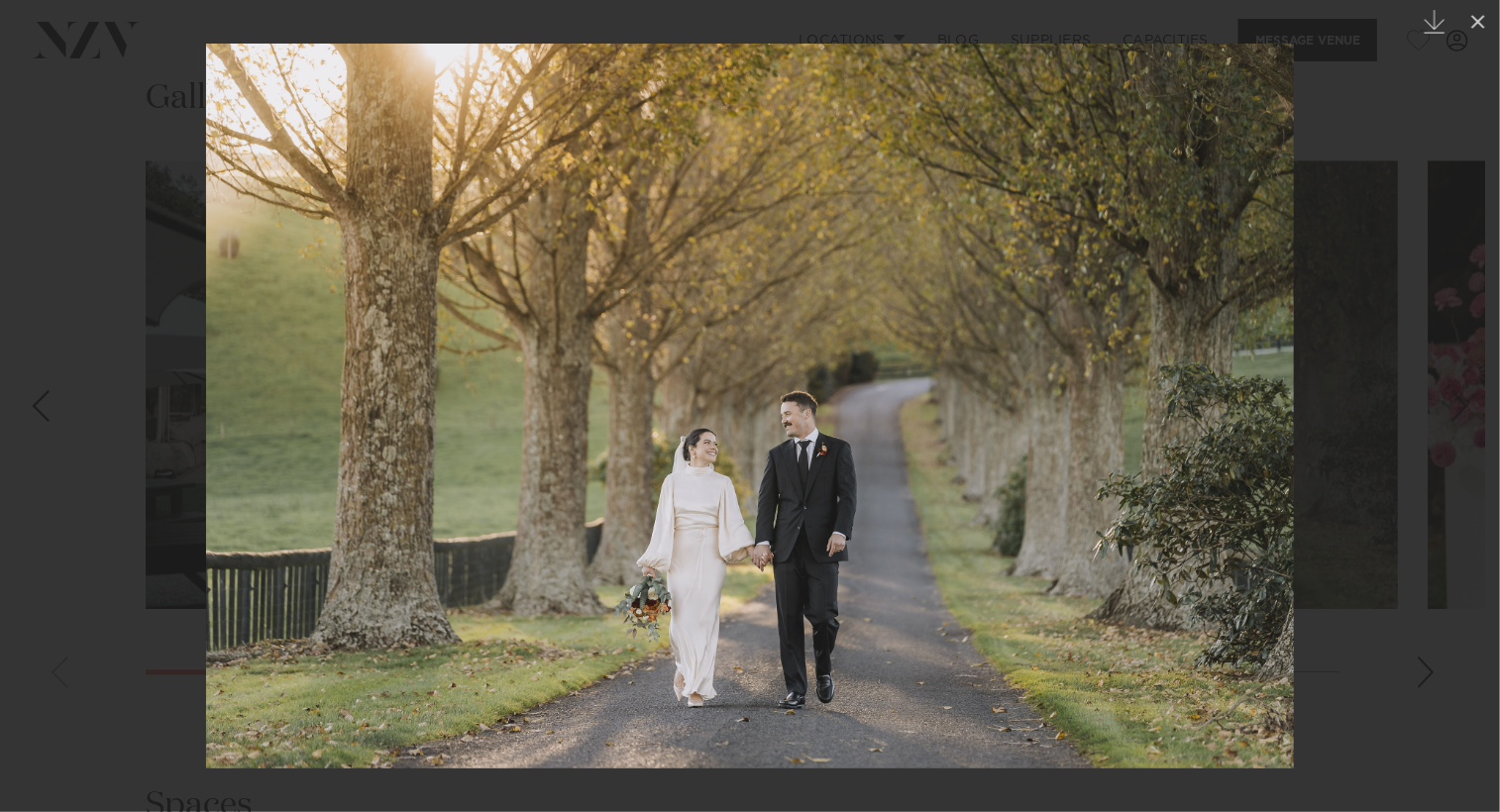 click at bounding box center [750, 406] 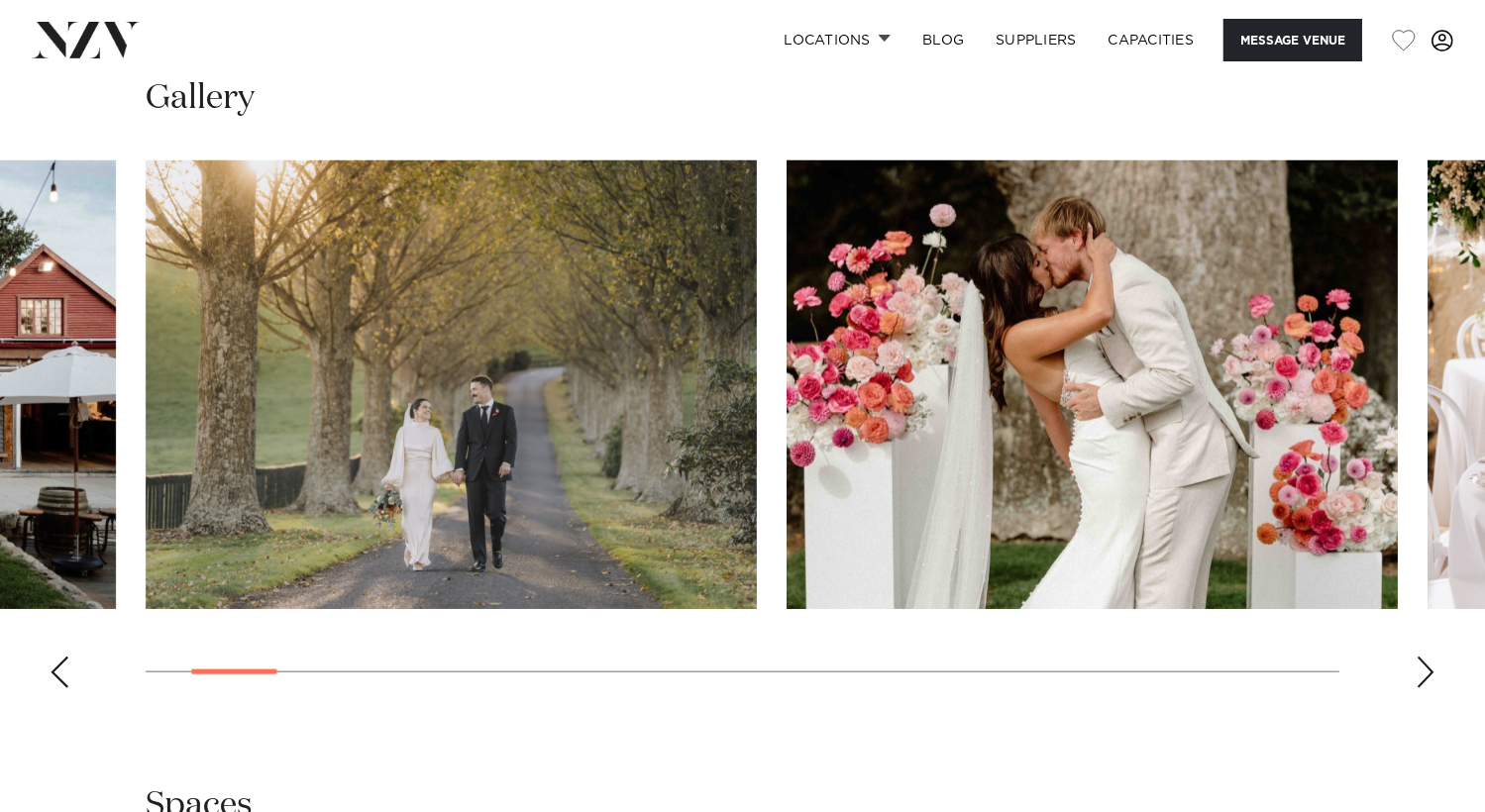 click at bounding box center (1092, 384) 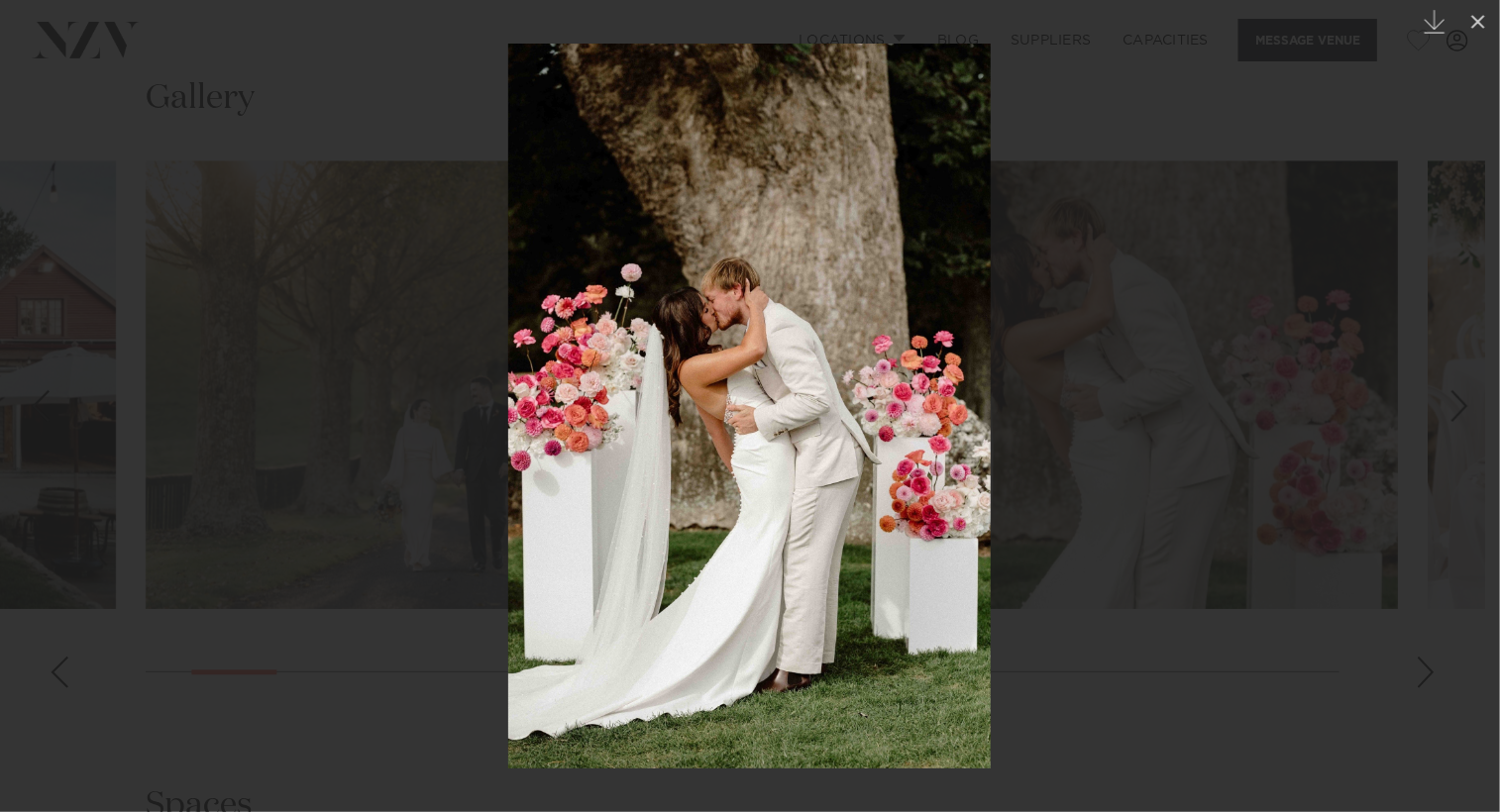 click at bounding box center (750, 406) 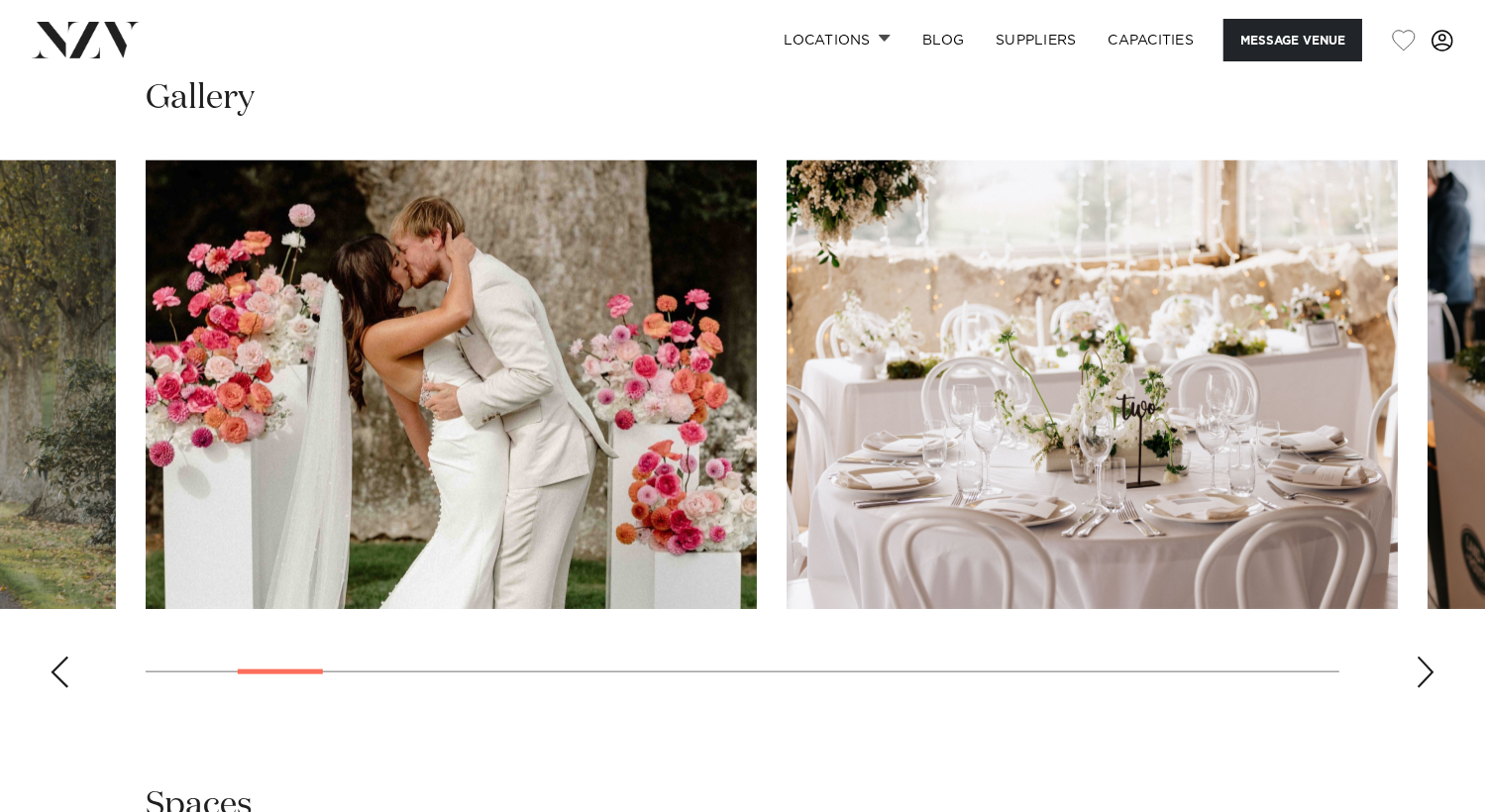 click at bounding box center (1092, 384) 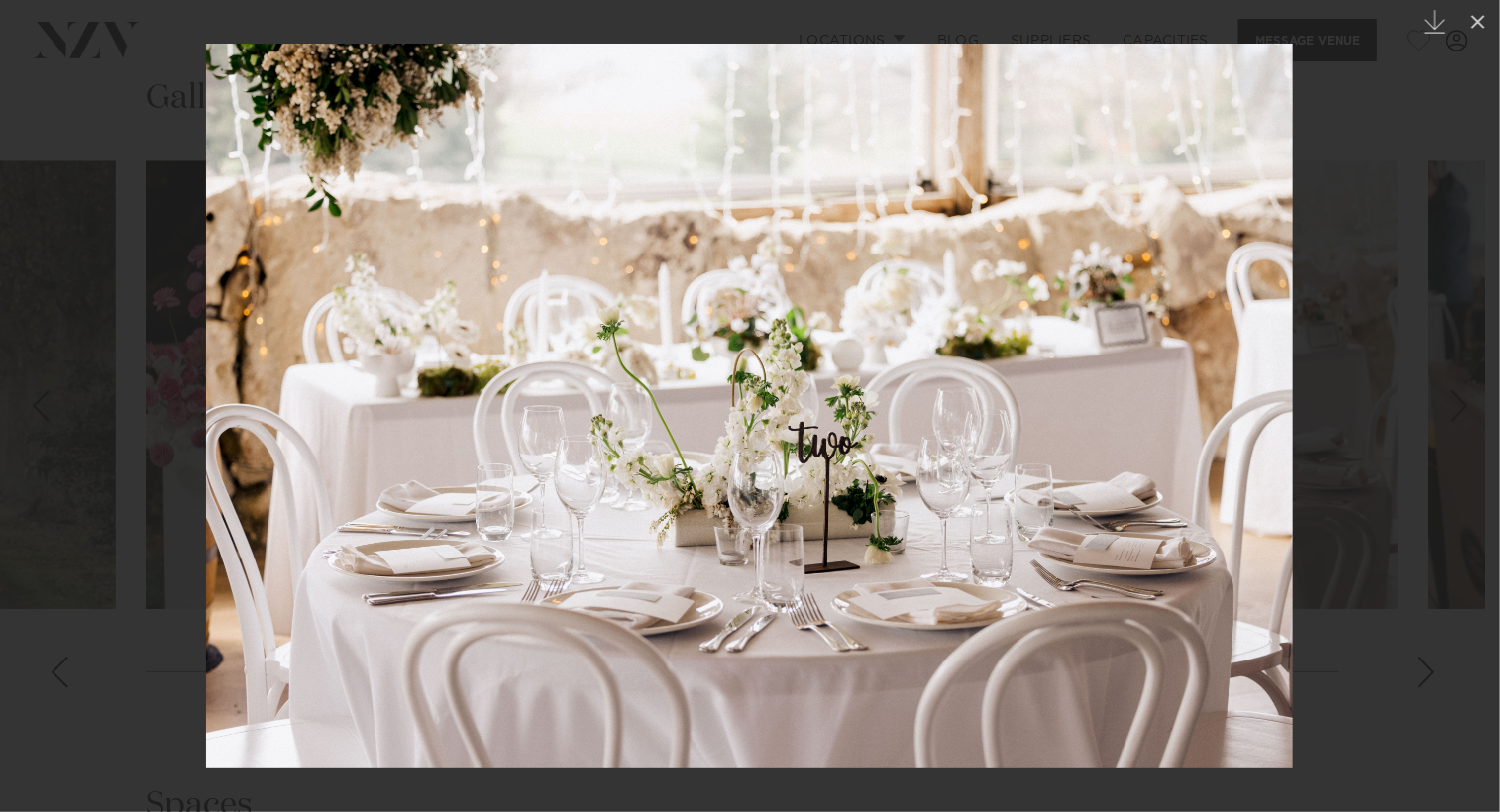click at bounding box center [750, 406] 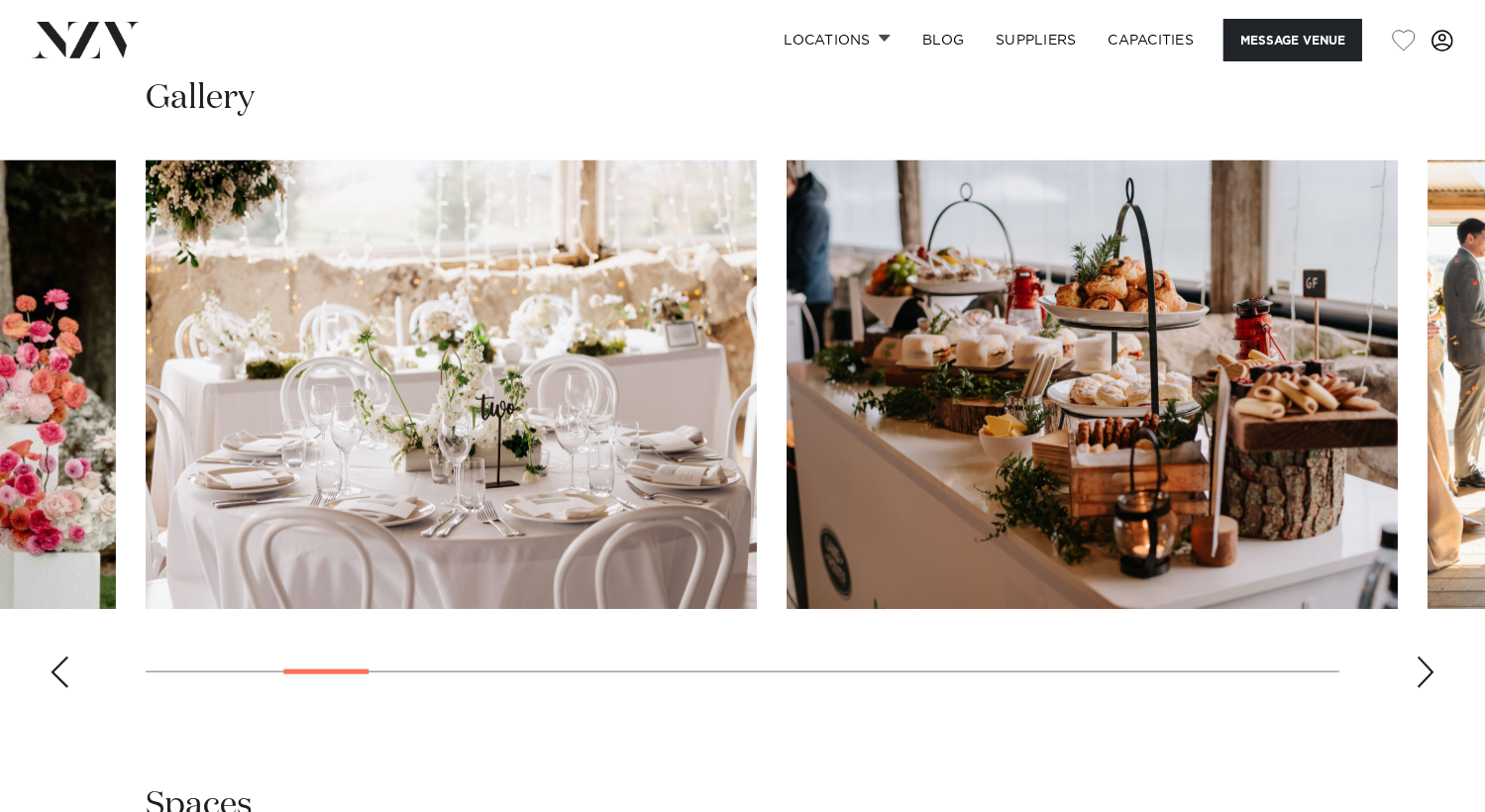 click at bounding box center [1092, 384] 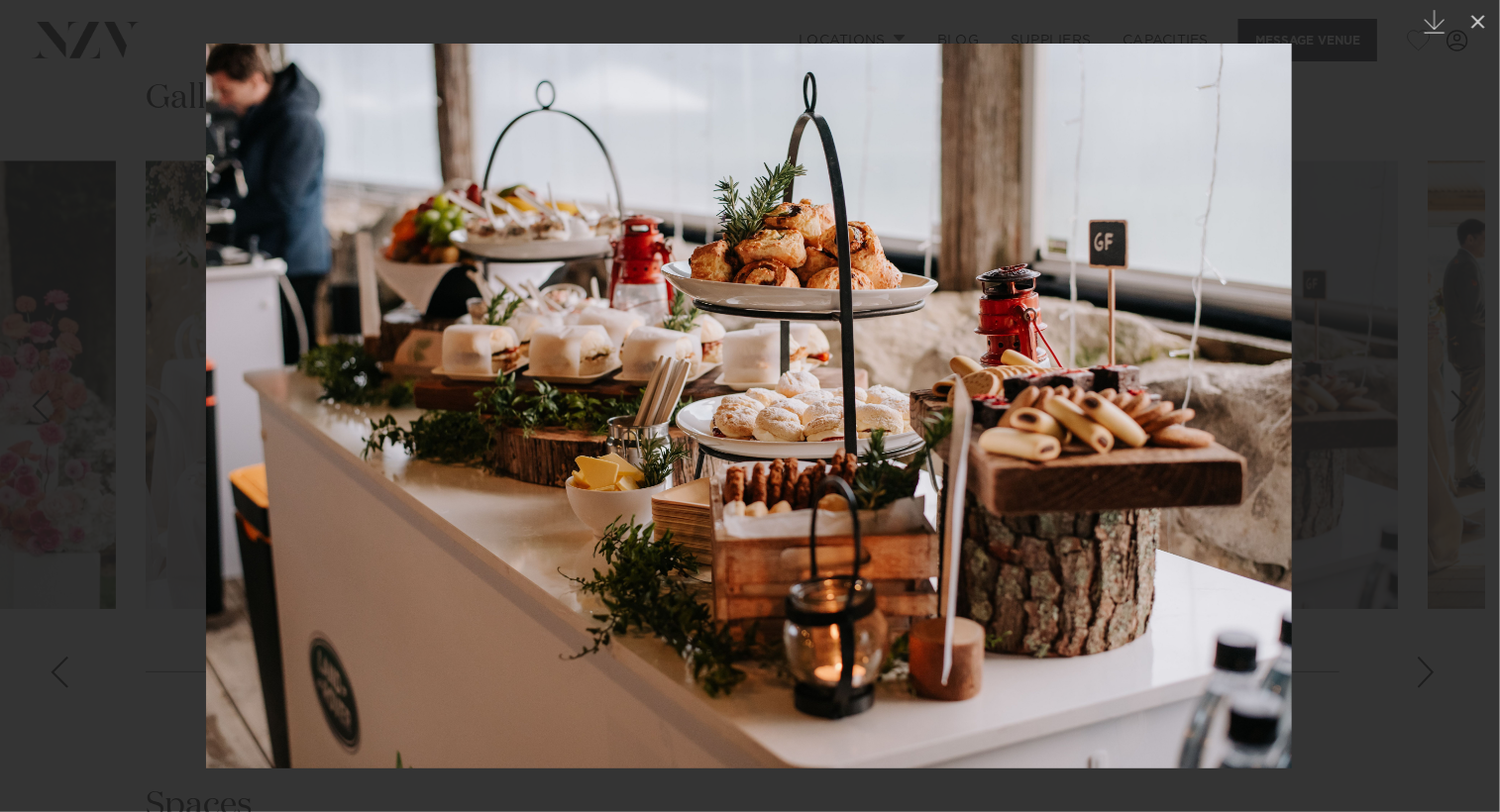 click at bounding box center (750, 406) 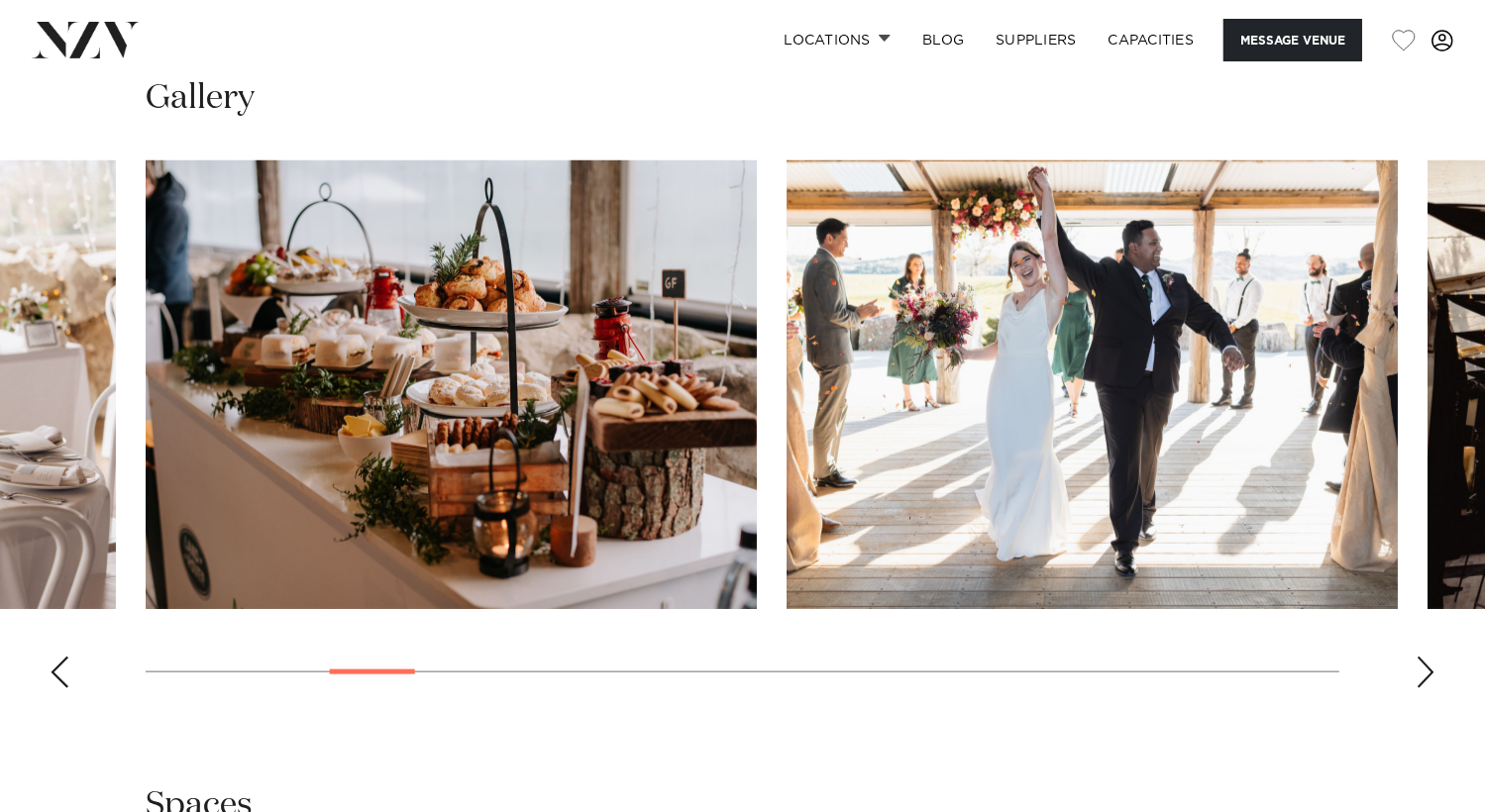 click at bounding box center (1092, 384) 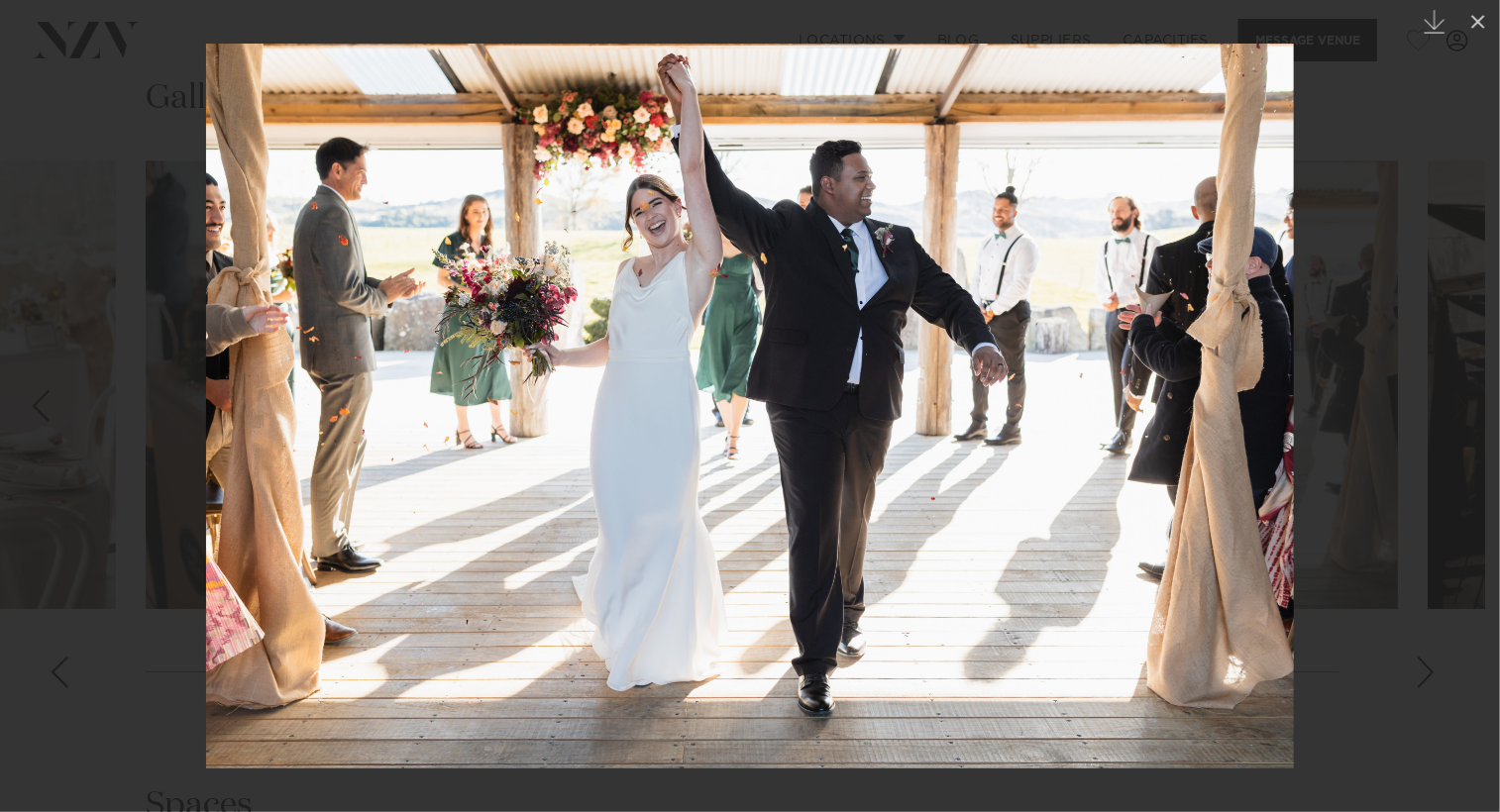 click at bounding box center [750, 406] 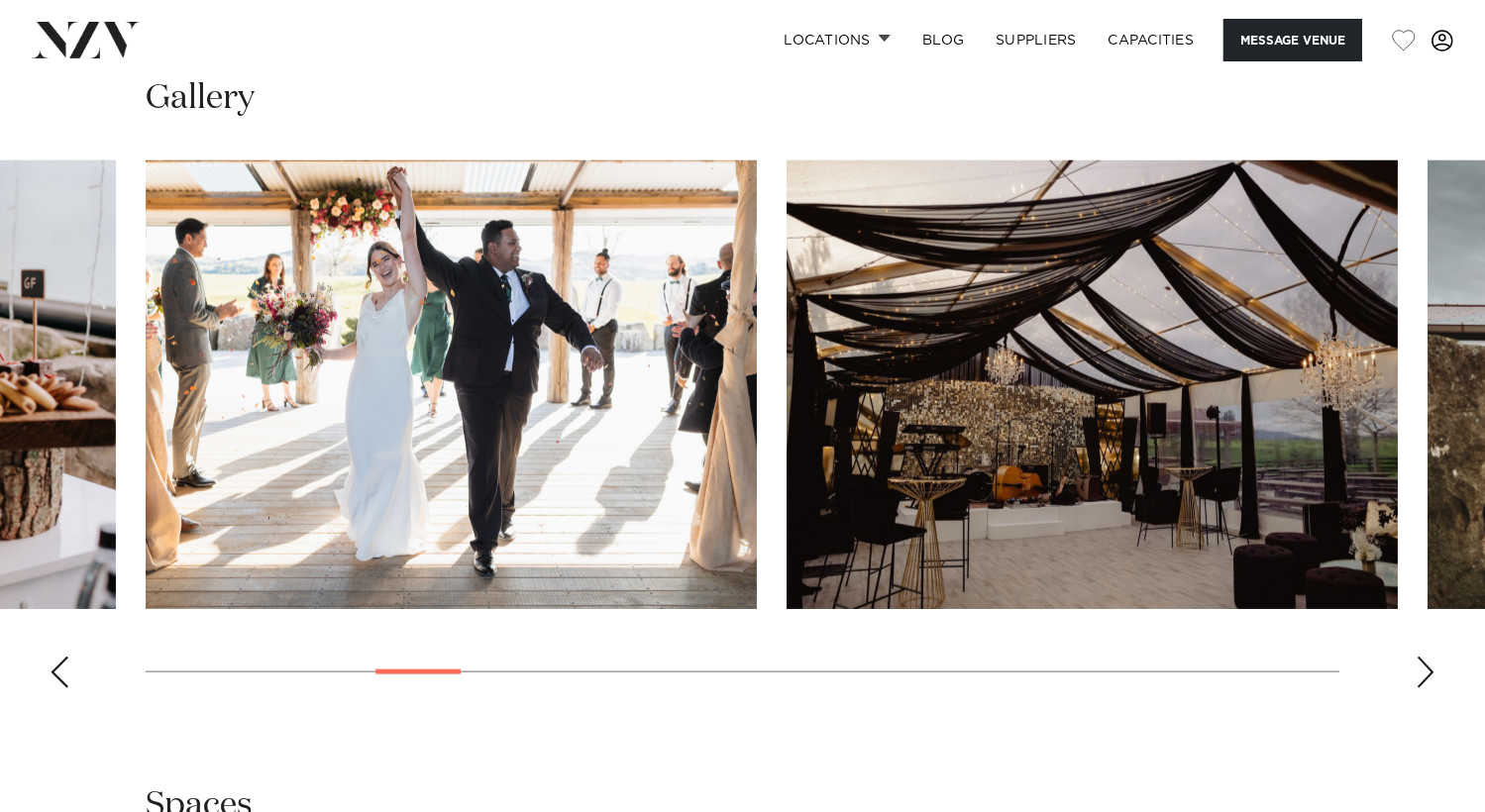 click at bounding box center [1092, 384] 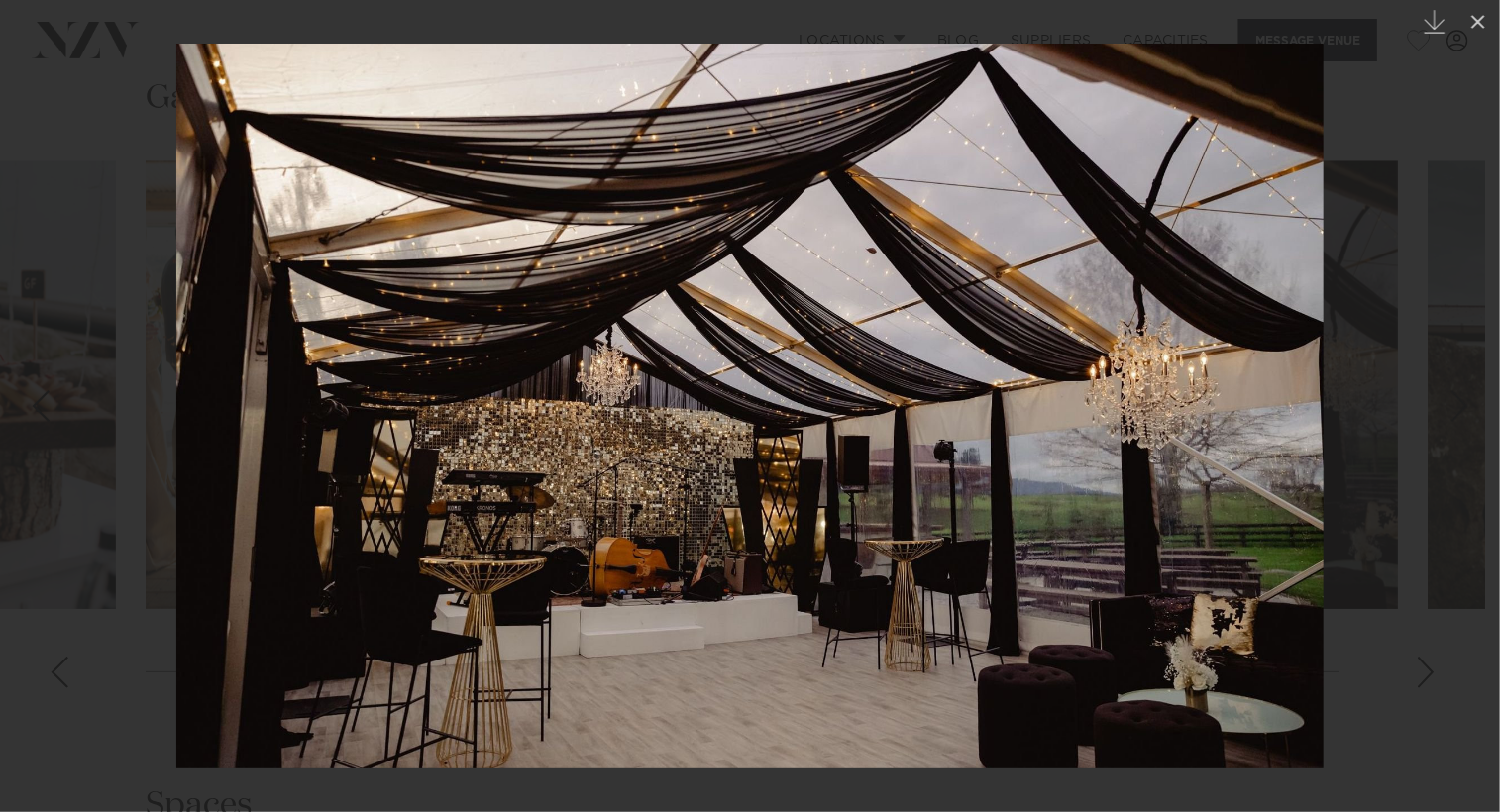 click at bounding box center [750, 406] 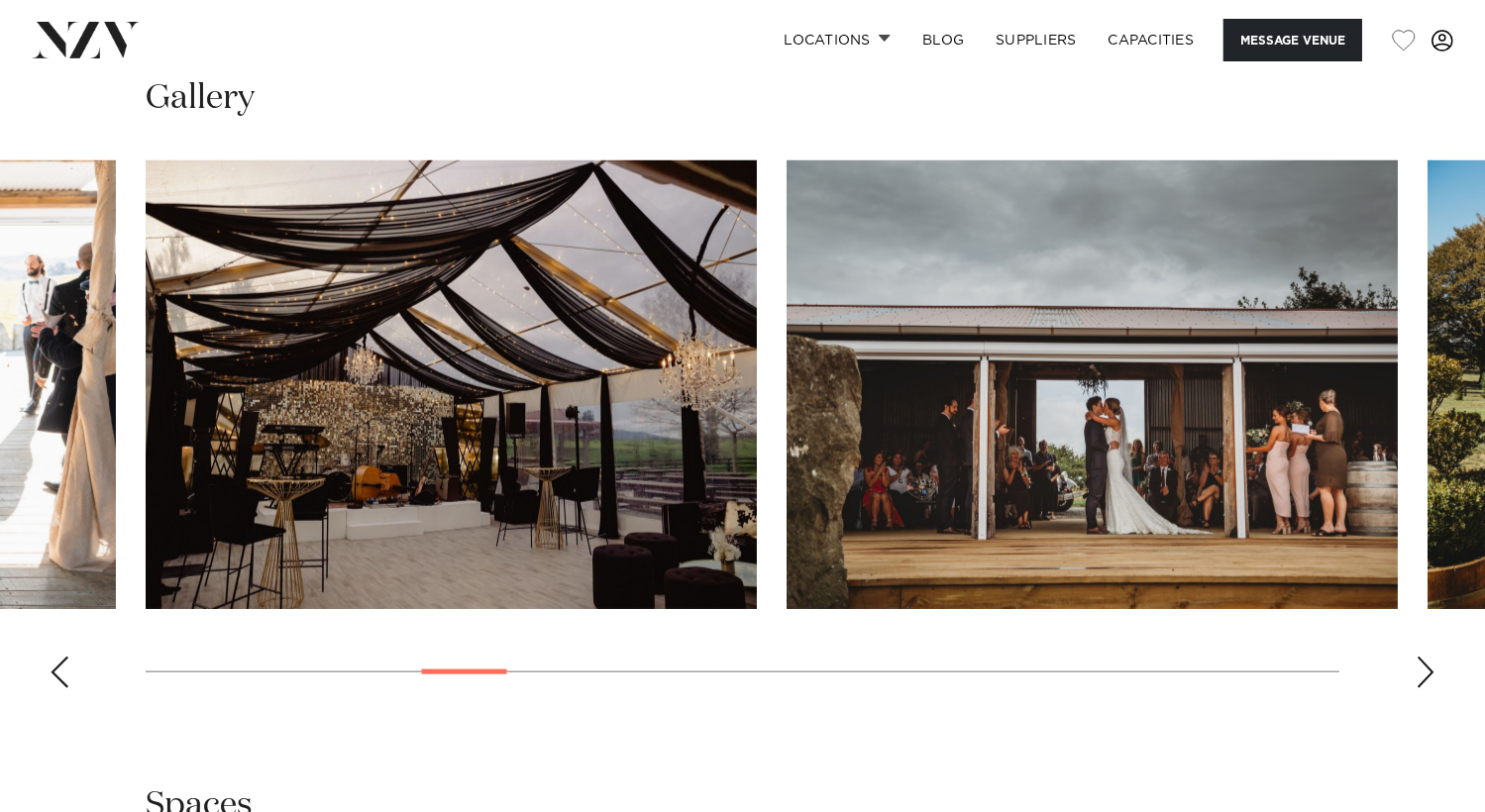click at bounding box center (1092, 384) 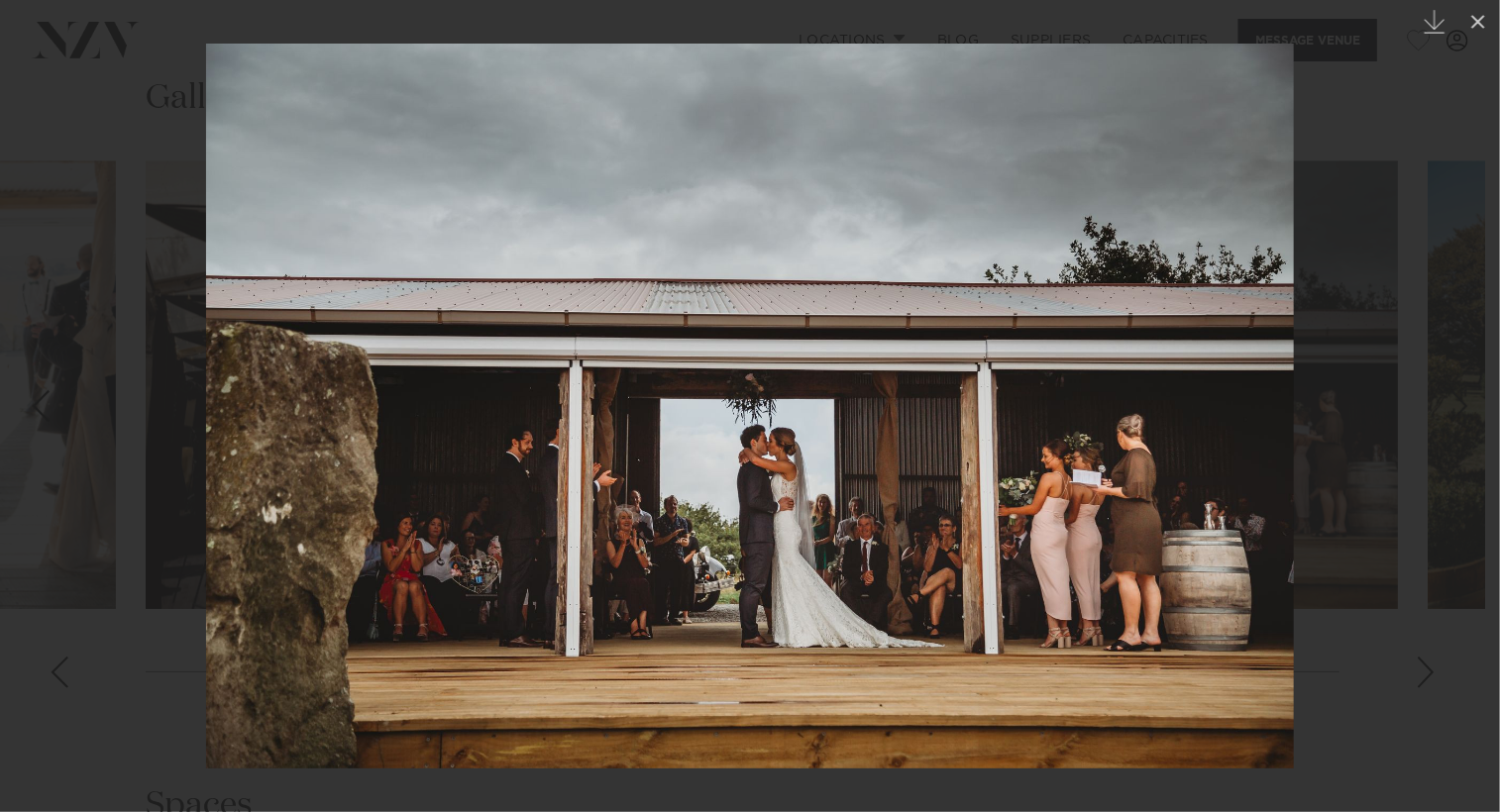 click at bounding box center (750, 406) 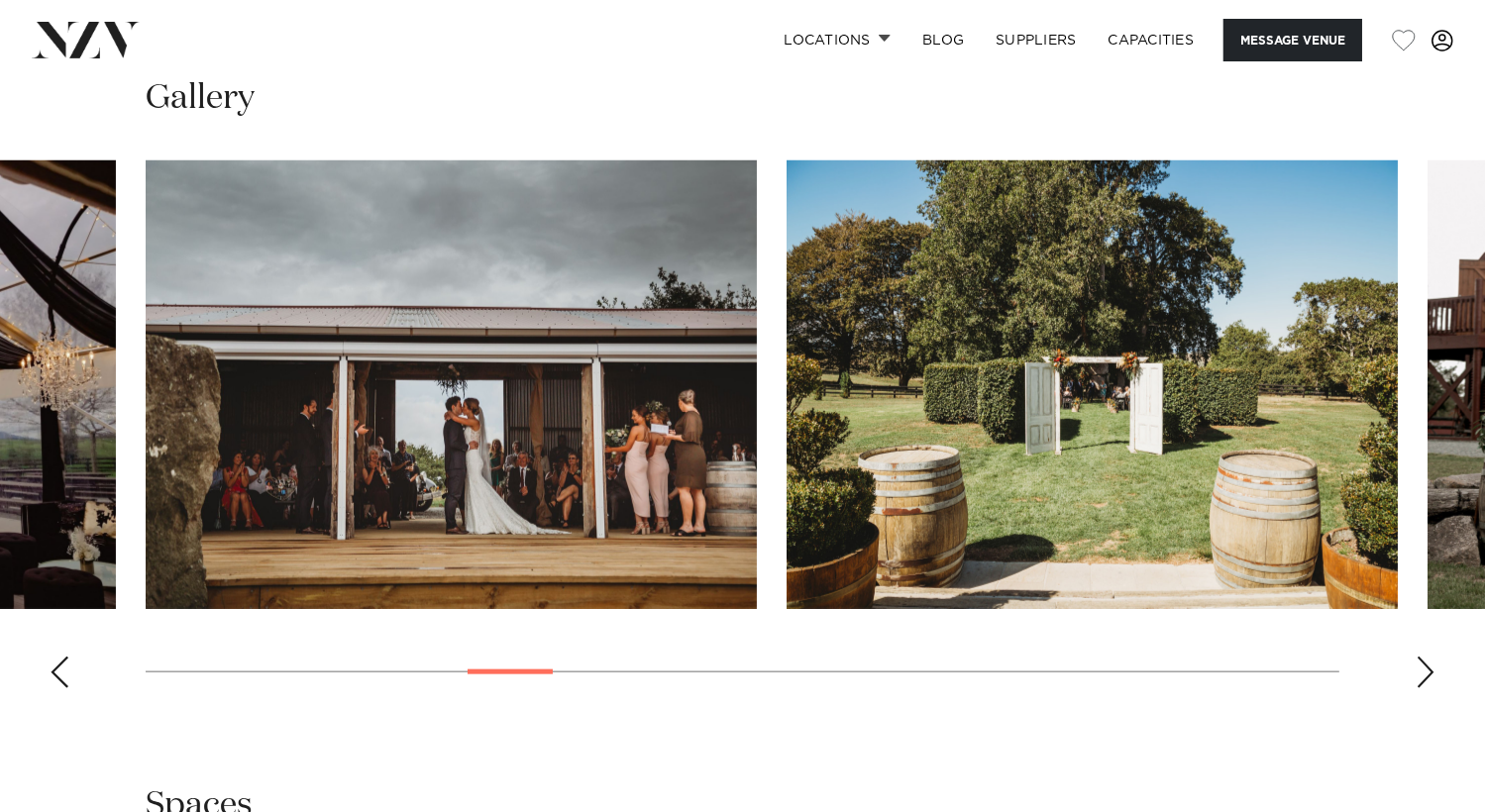 click at bounding box center [1092, 384] 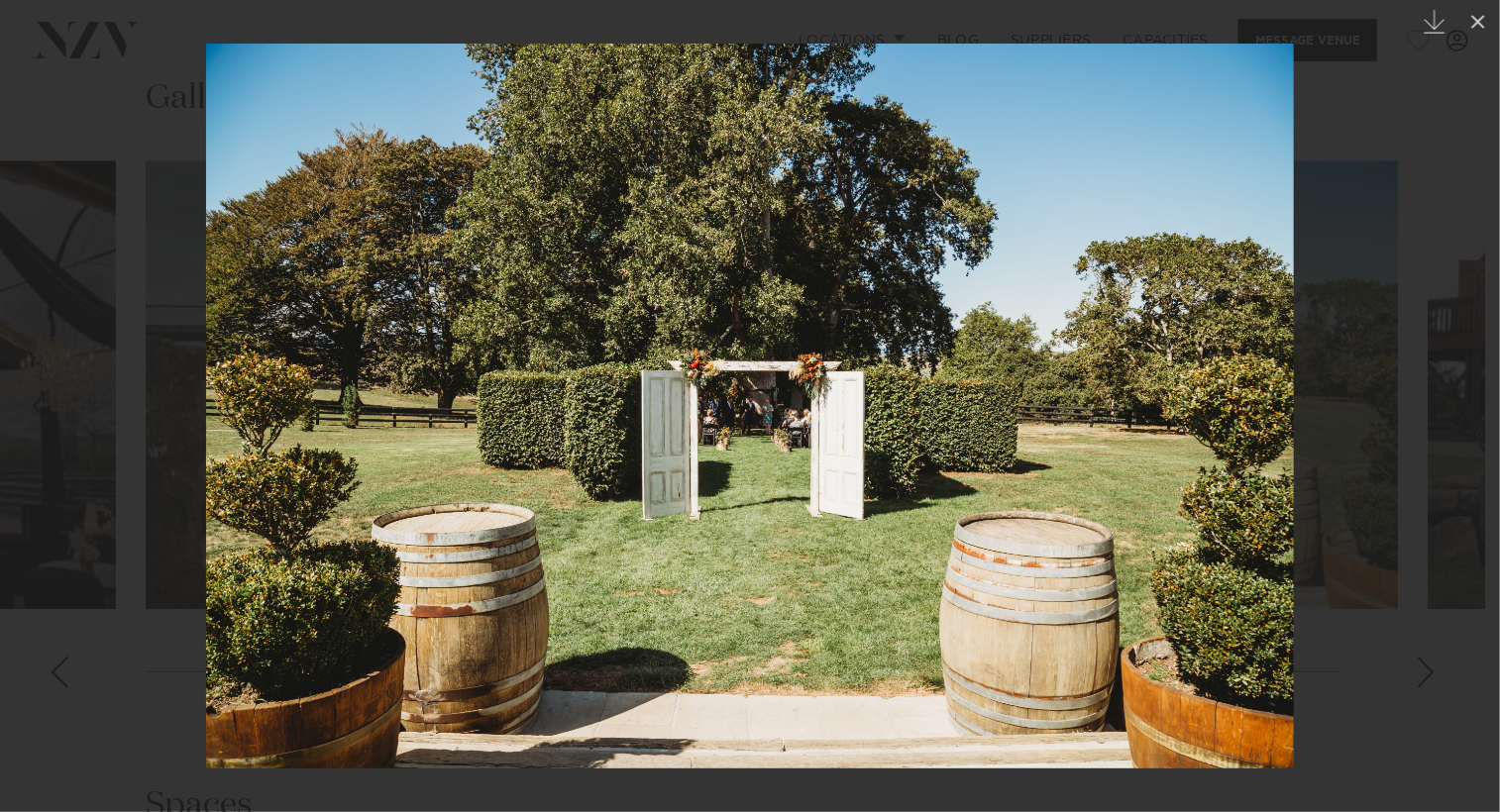 click at bounding box center (750, 406) 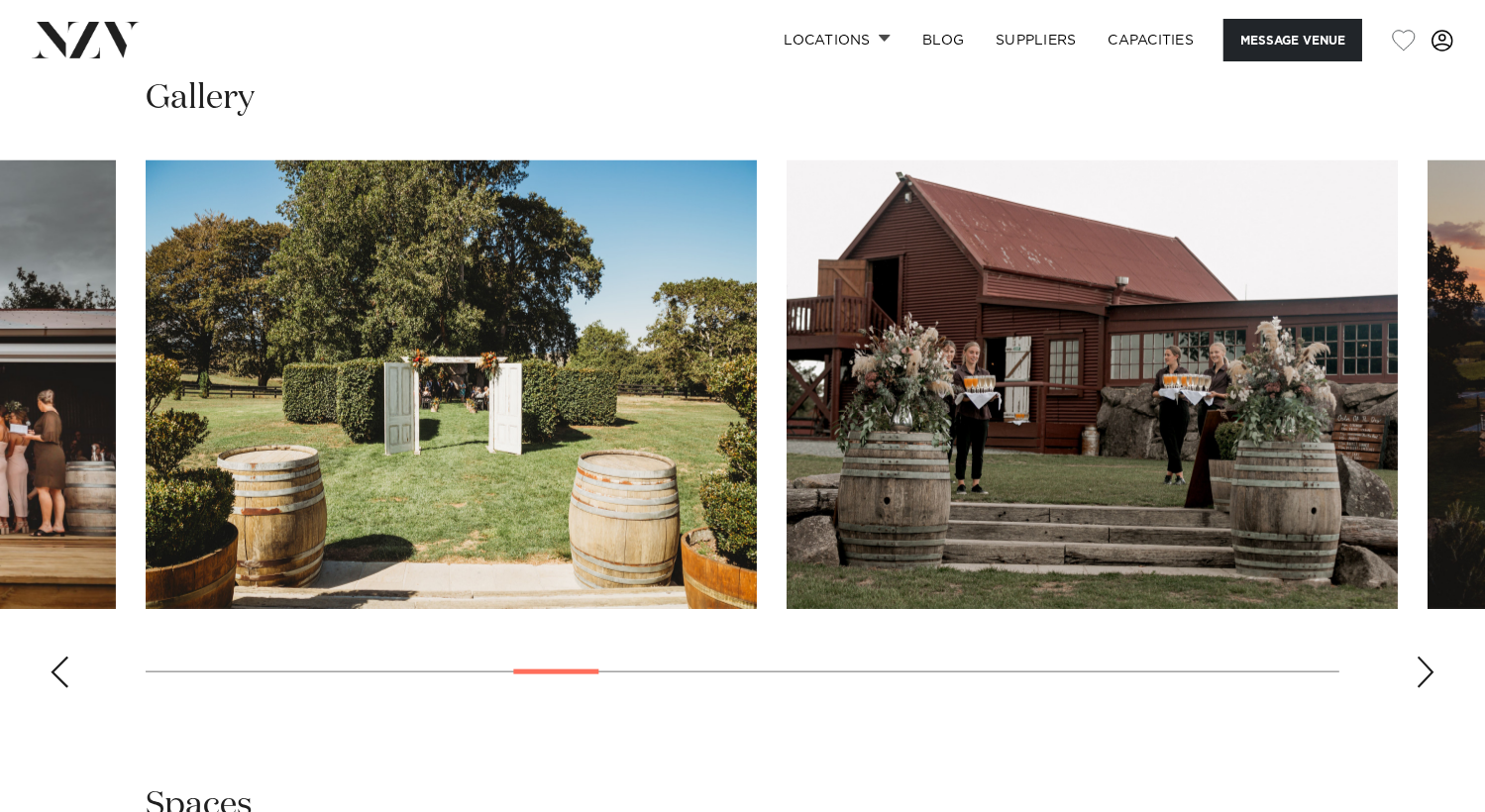 click at bounding box center (1092, 384) 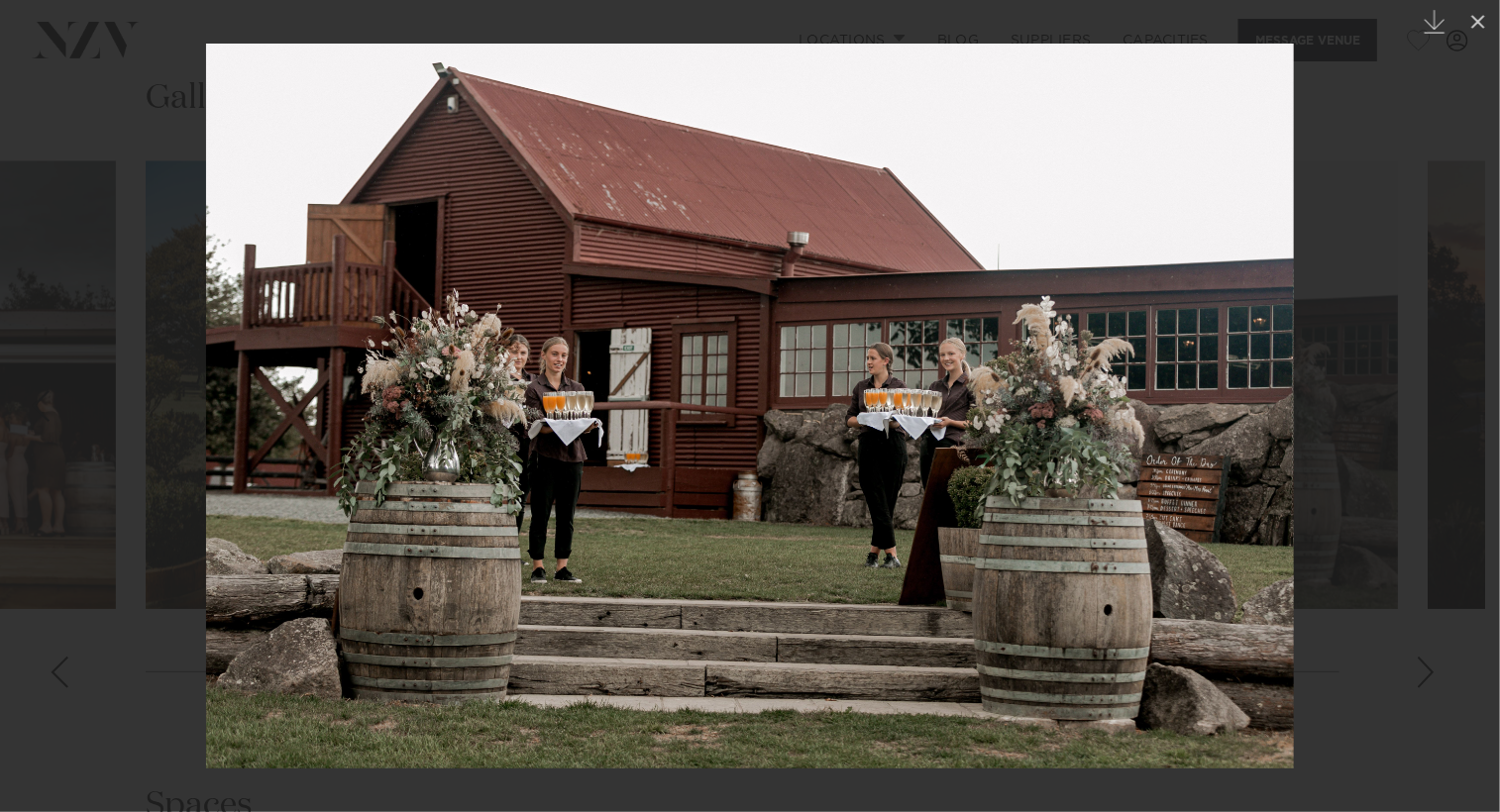 click at bounding box center (750, 406) 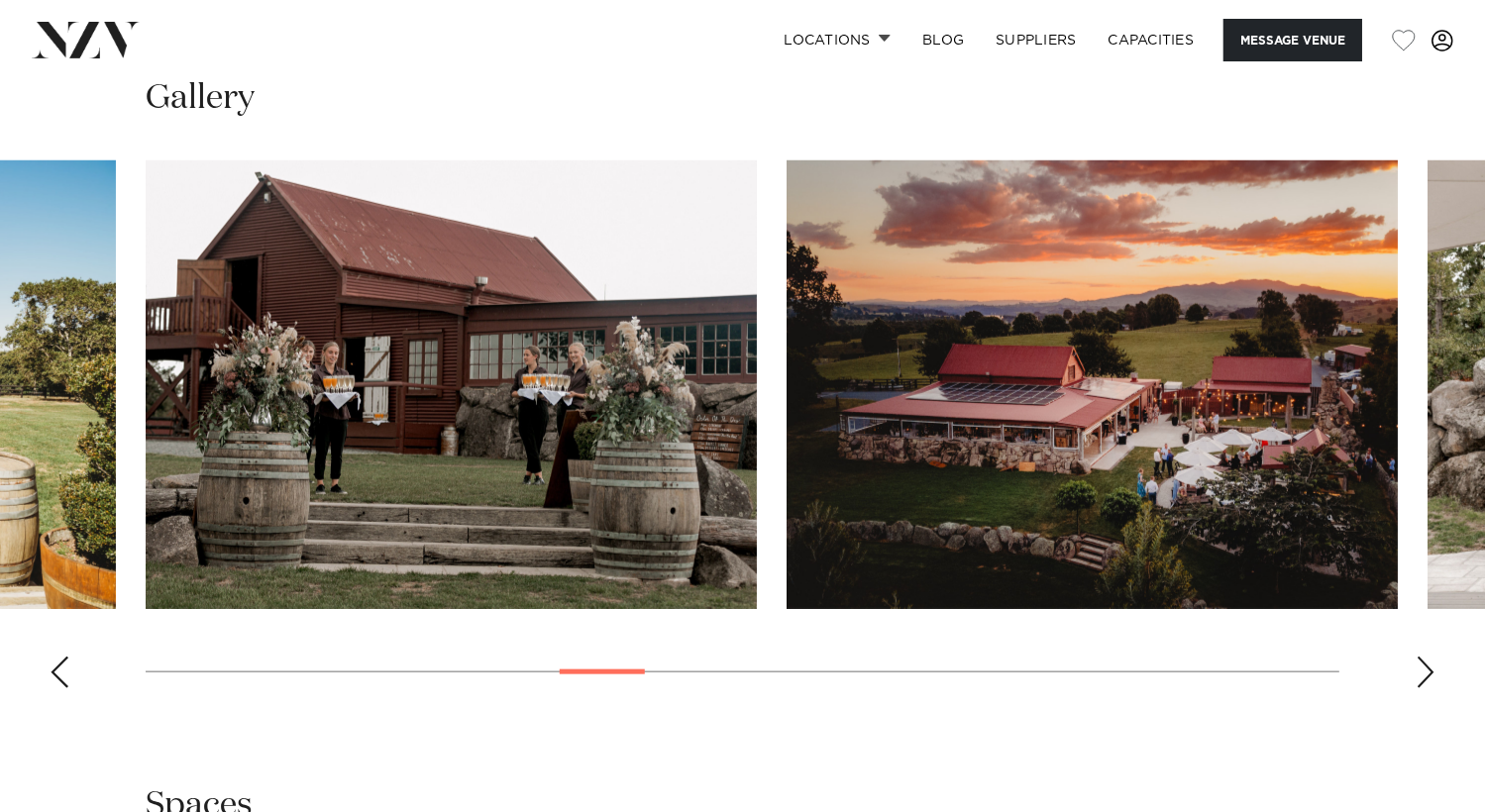 click at bounding box center [1092, 384] 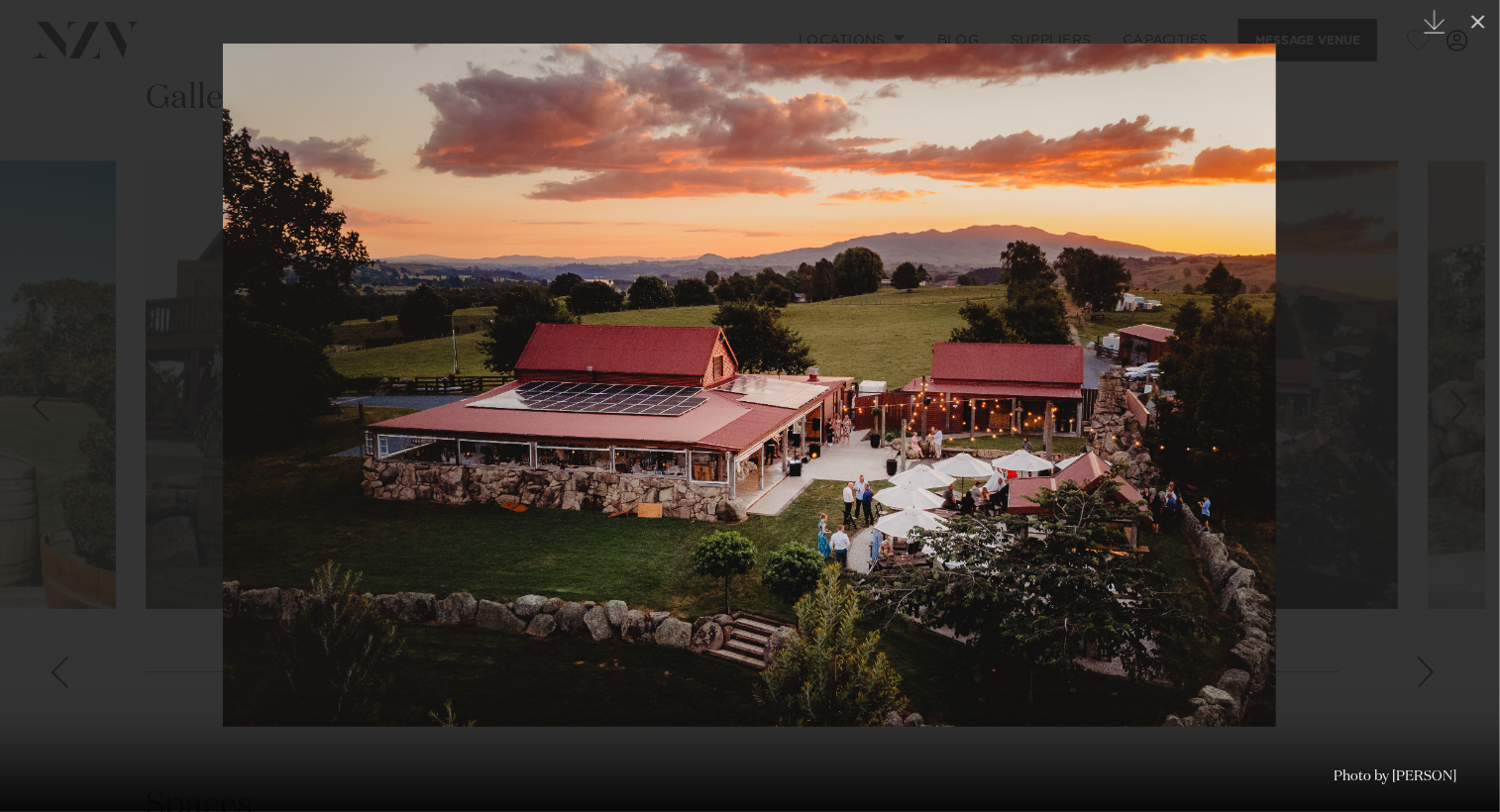click at bounding box center (750, 406) 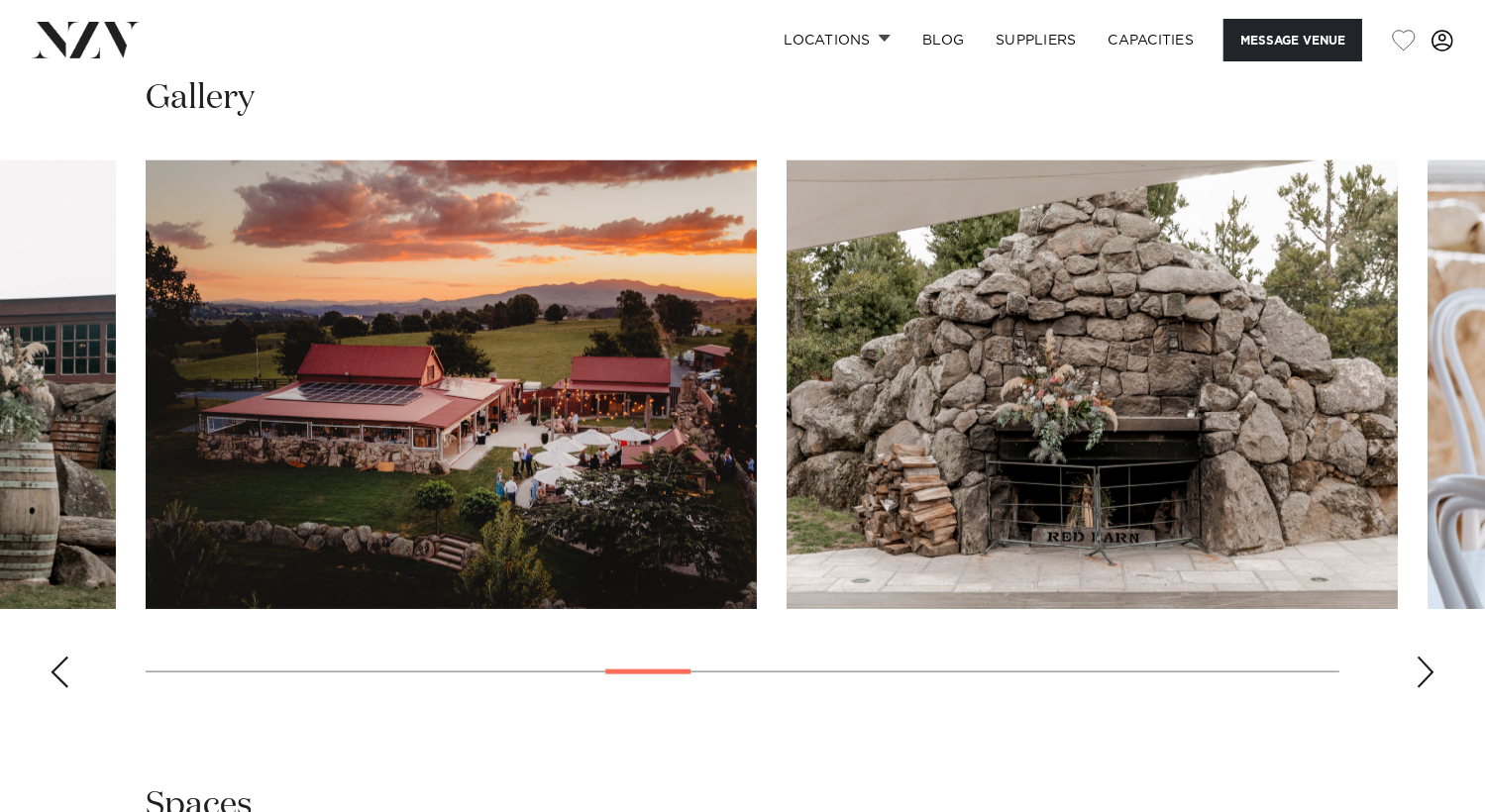 click at bounding box center (1092, 384) 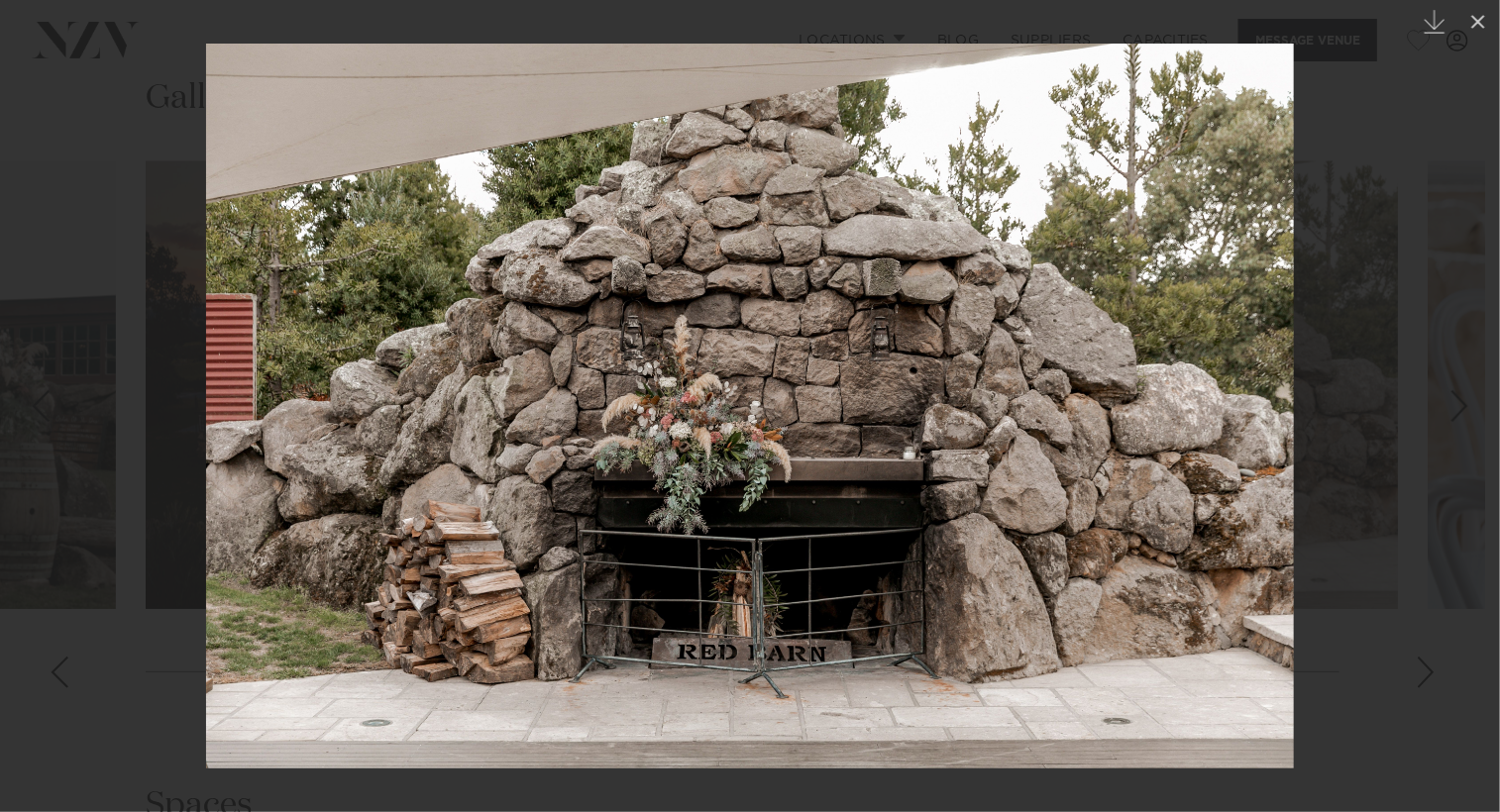 click at bounding box center (750, 406) 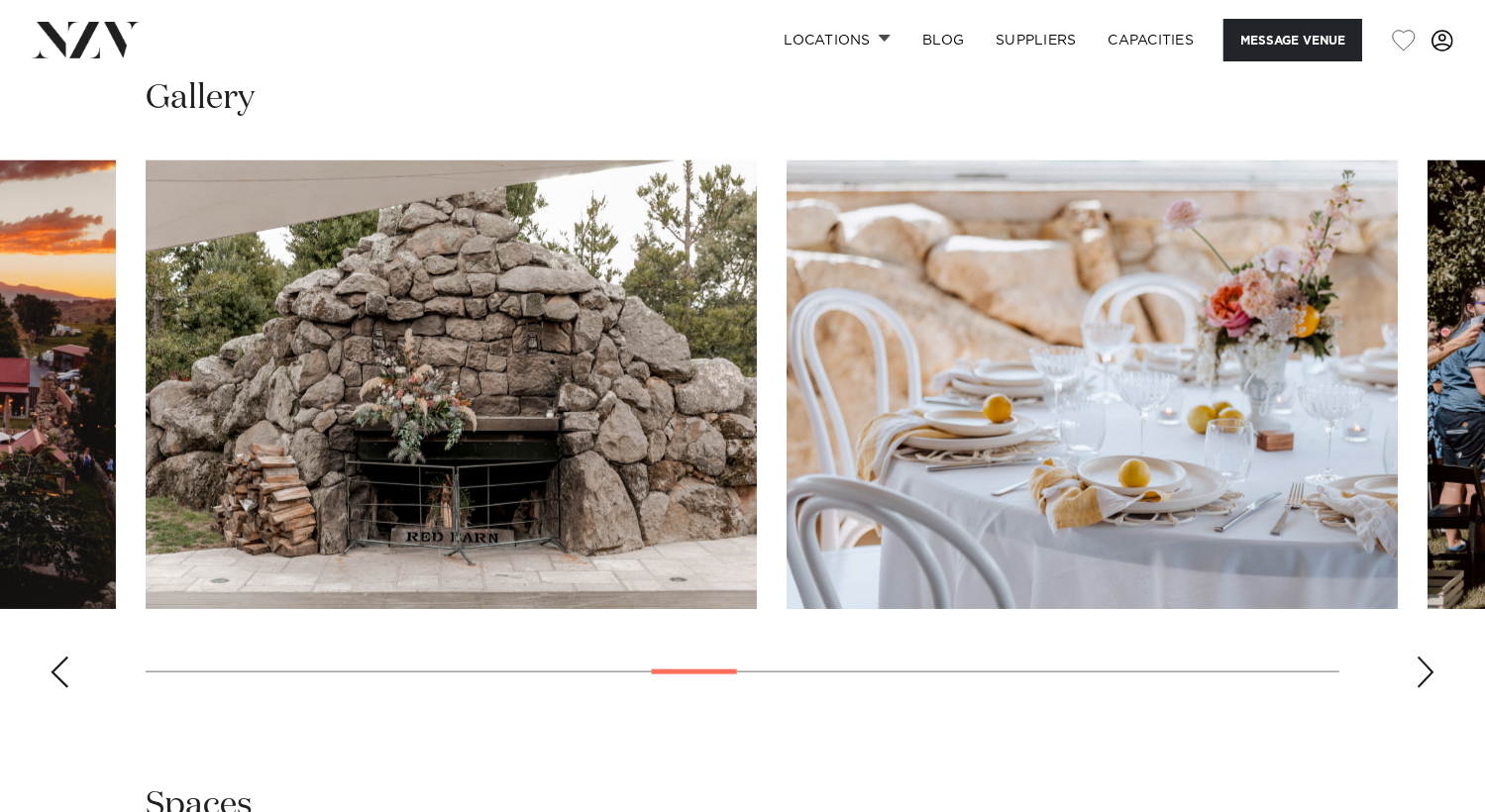 click at bounding box center [1092, 384] 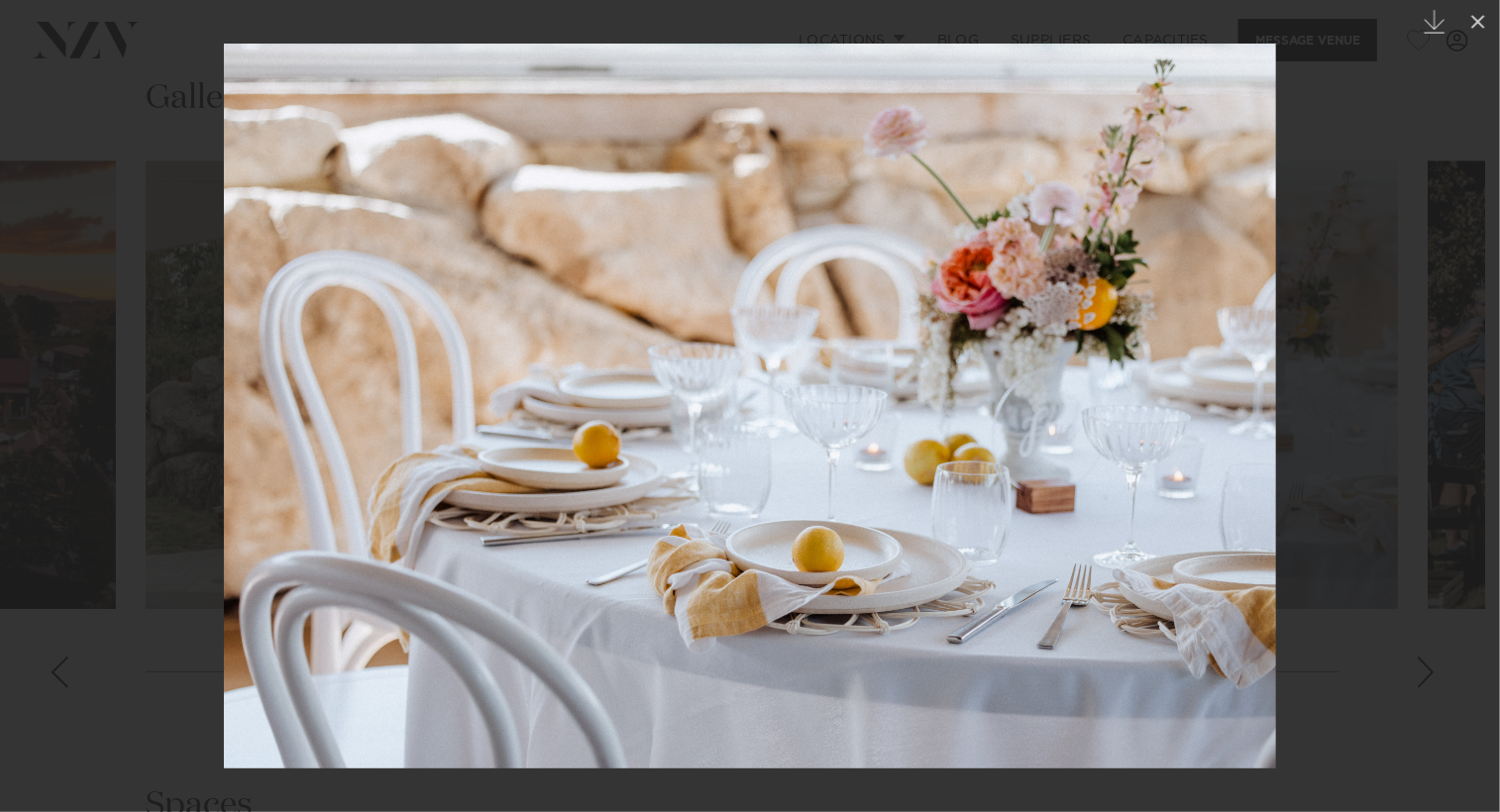 click at bounding box center (750, 406) 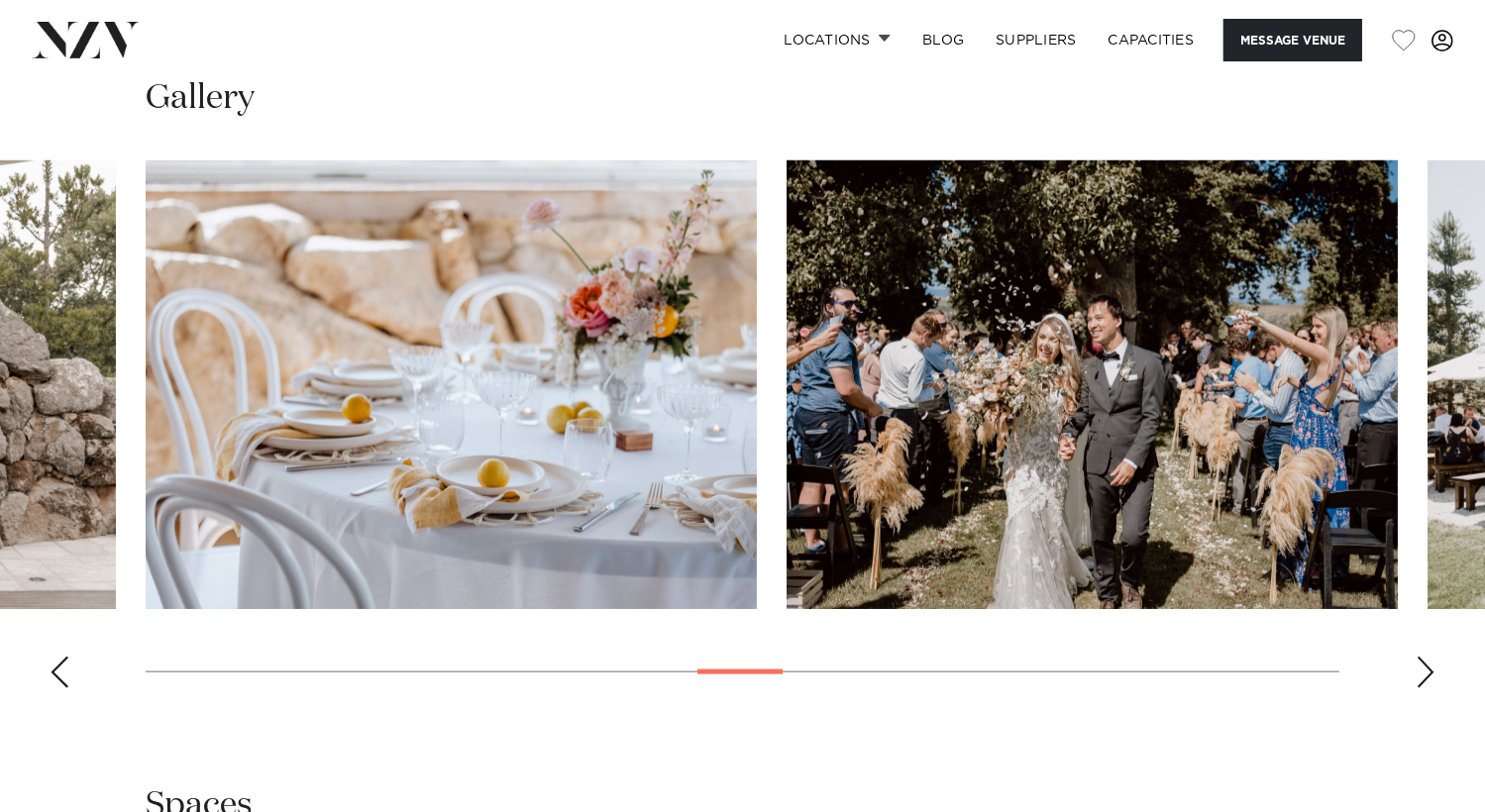 click at bounding box center [1092, 384] 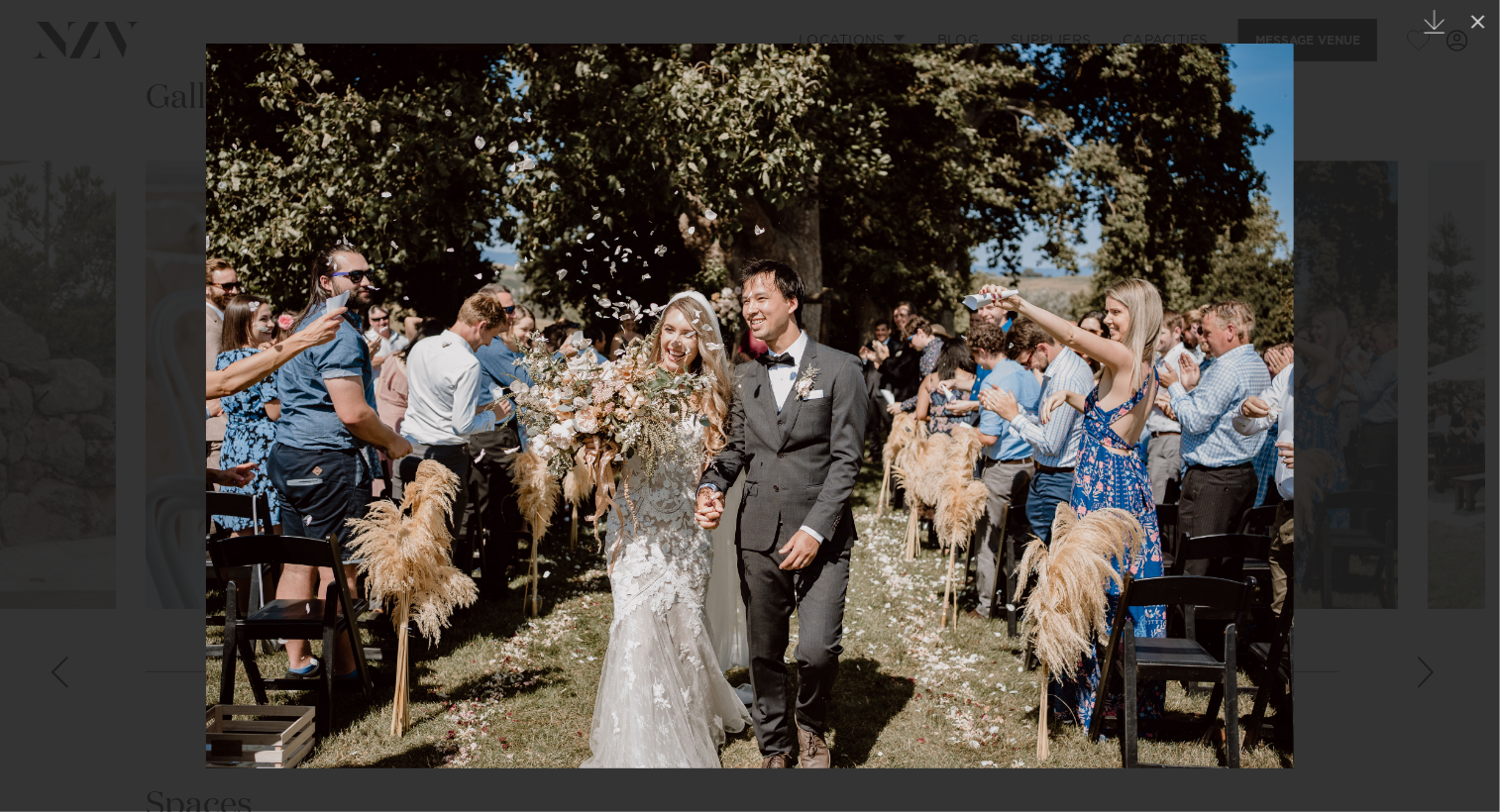 click at bounding box center (750, 406) 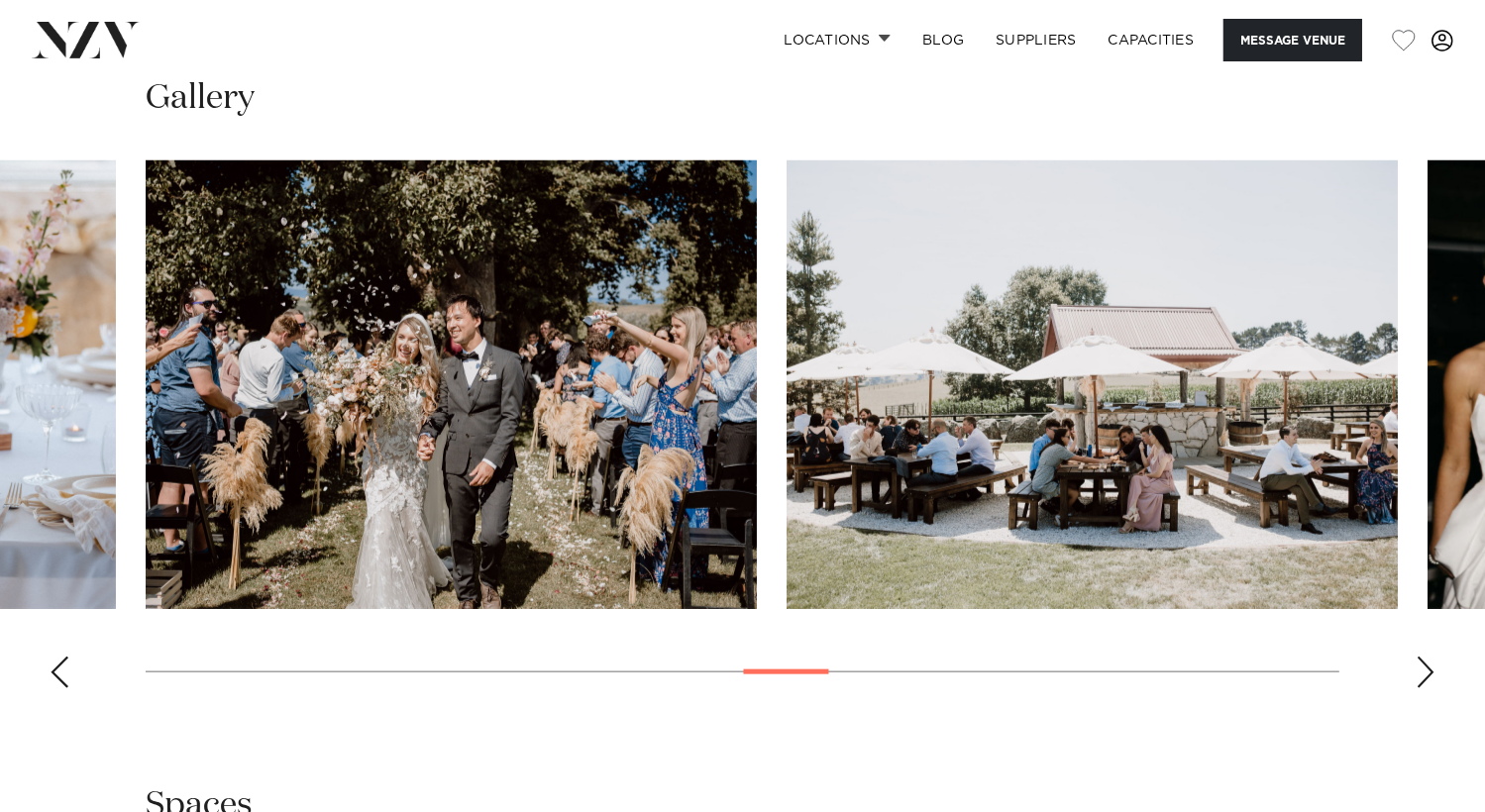 click at bounding box center (1092, 384) 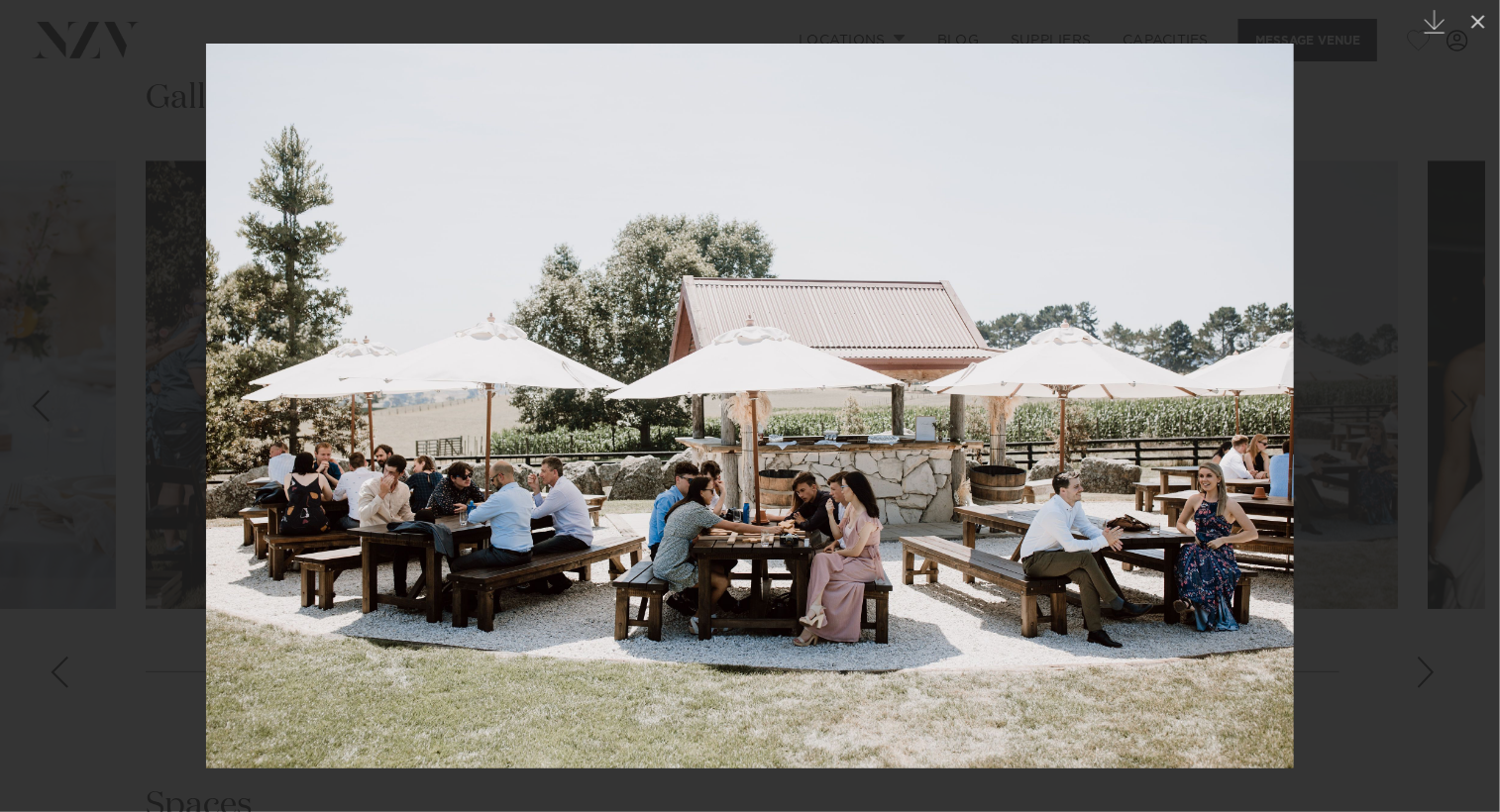 click at bounding box center (750, 406) 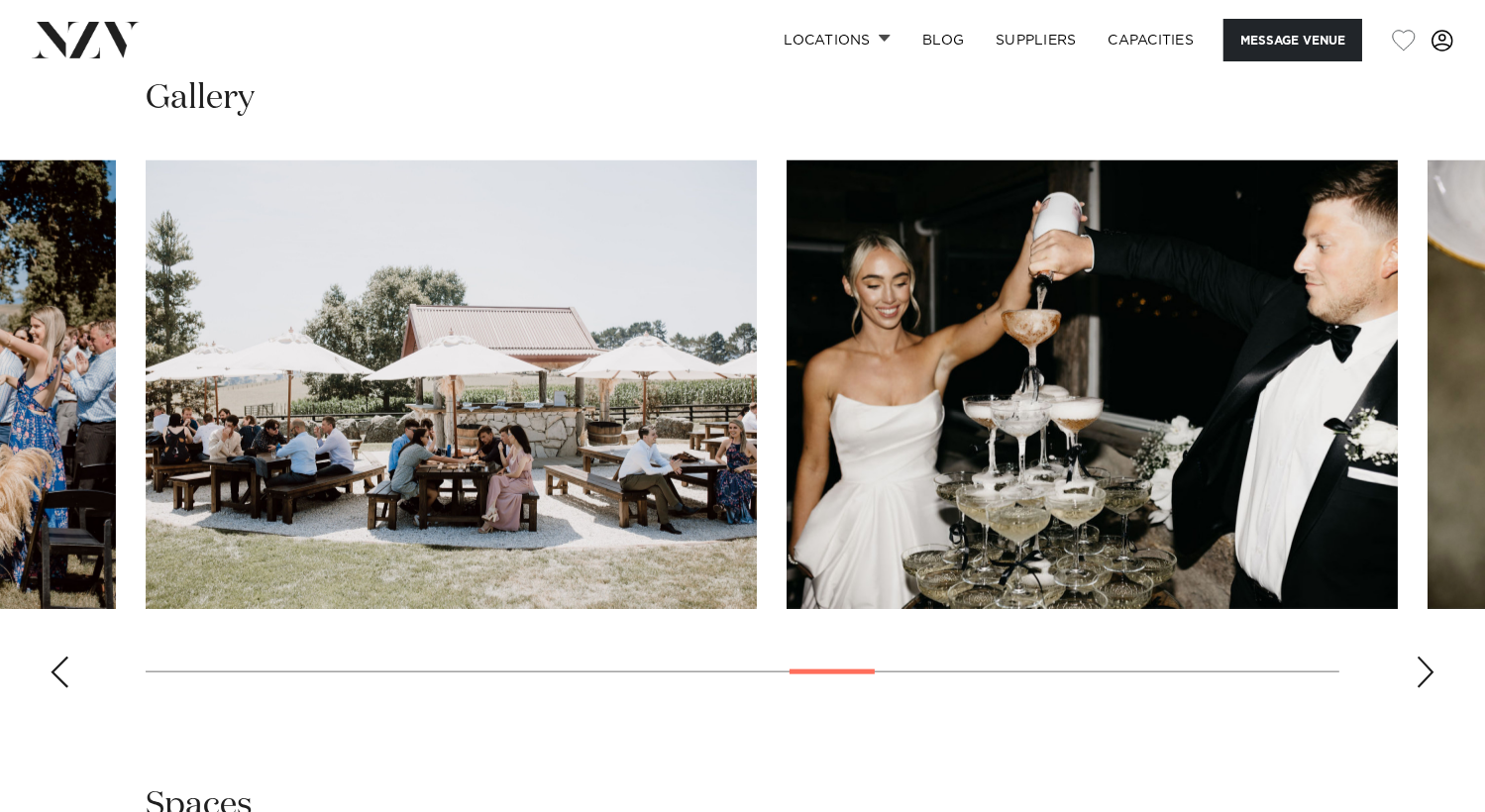 click at bounding box center [1426, 672] 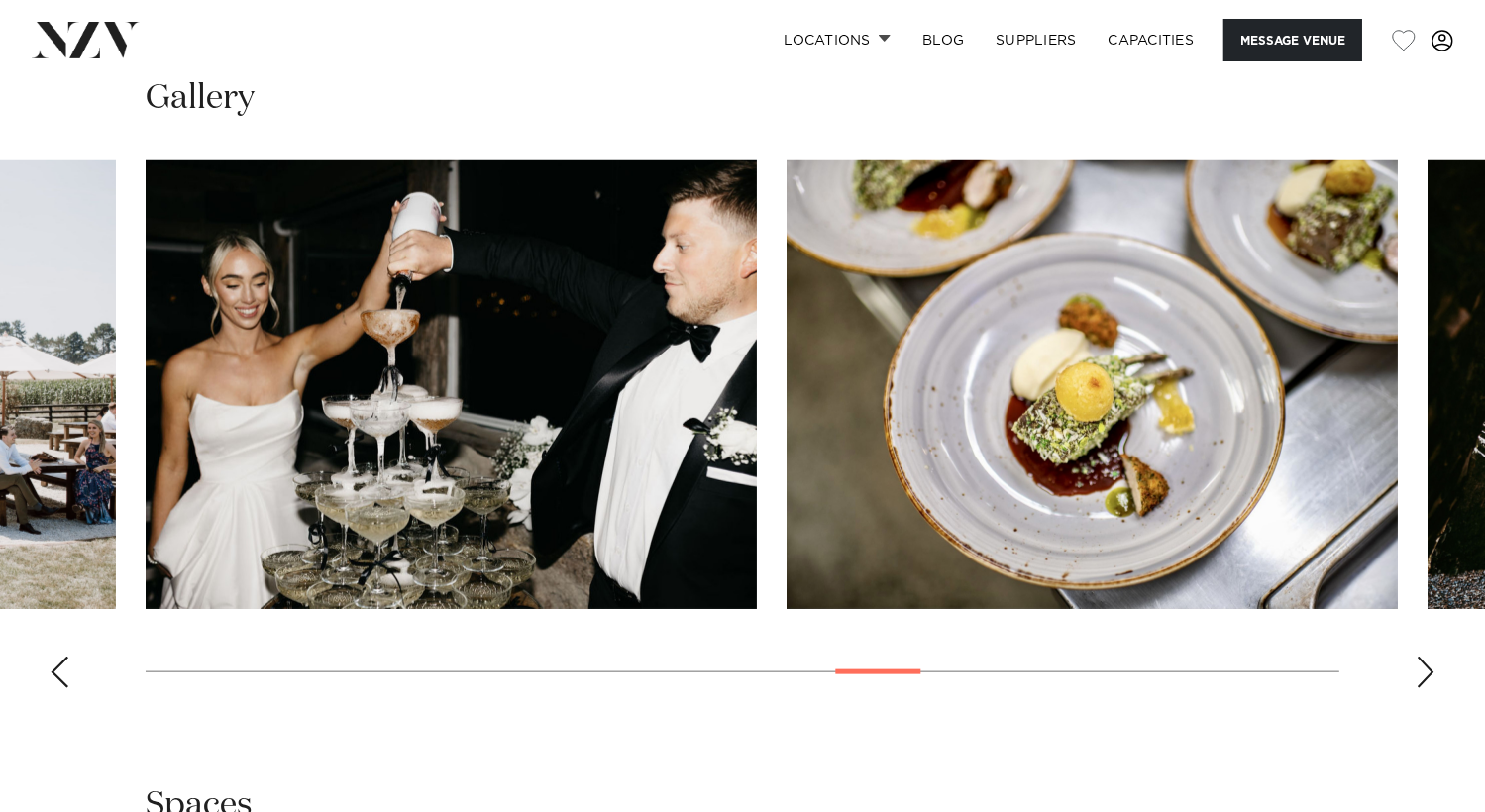 click at bounding box center (1426, 672) 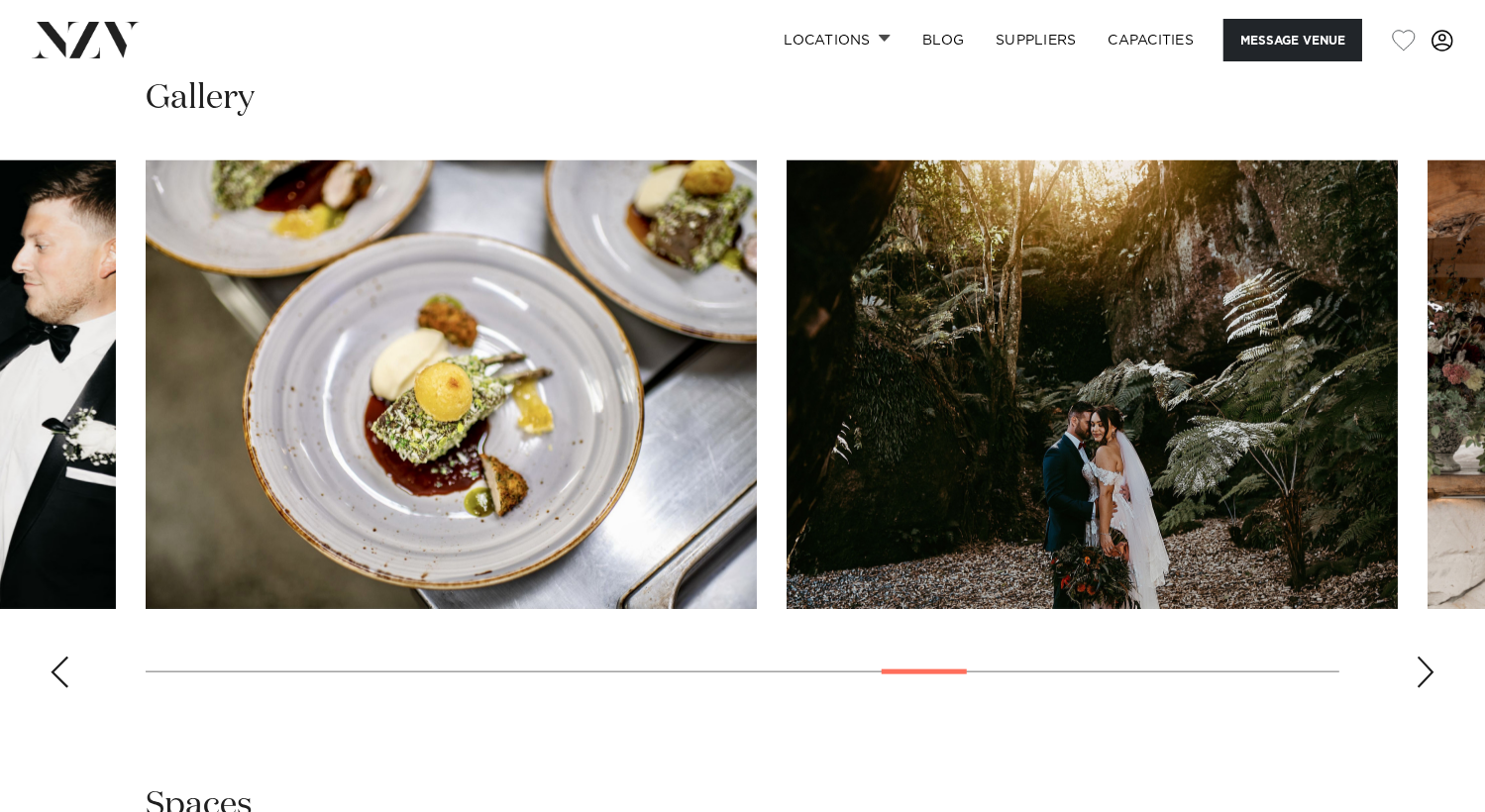 click at bounding box center [1092, 384] 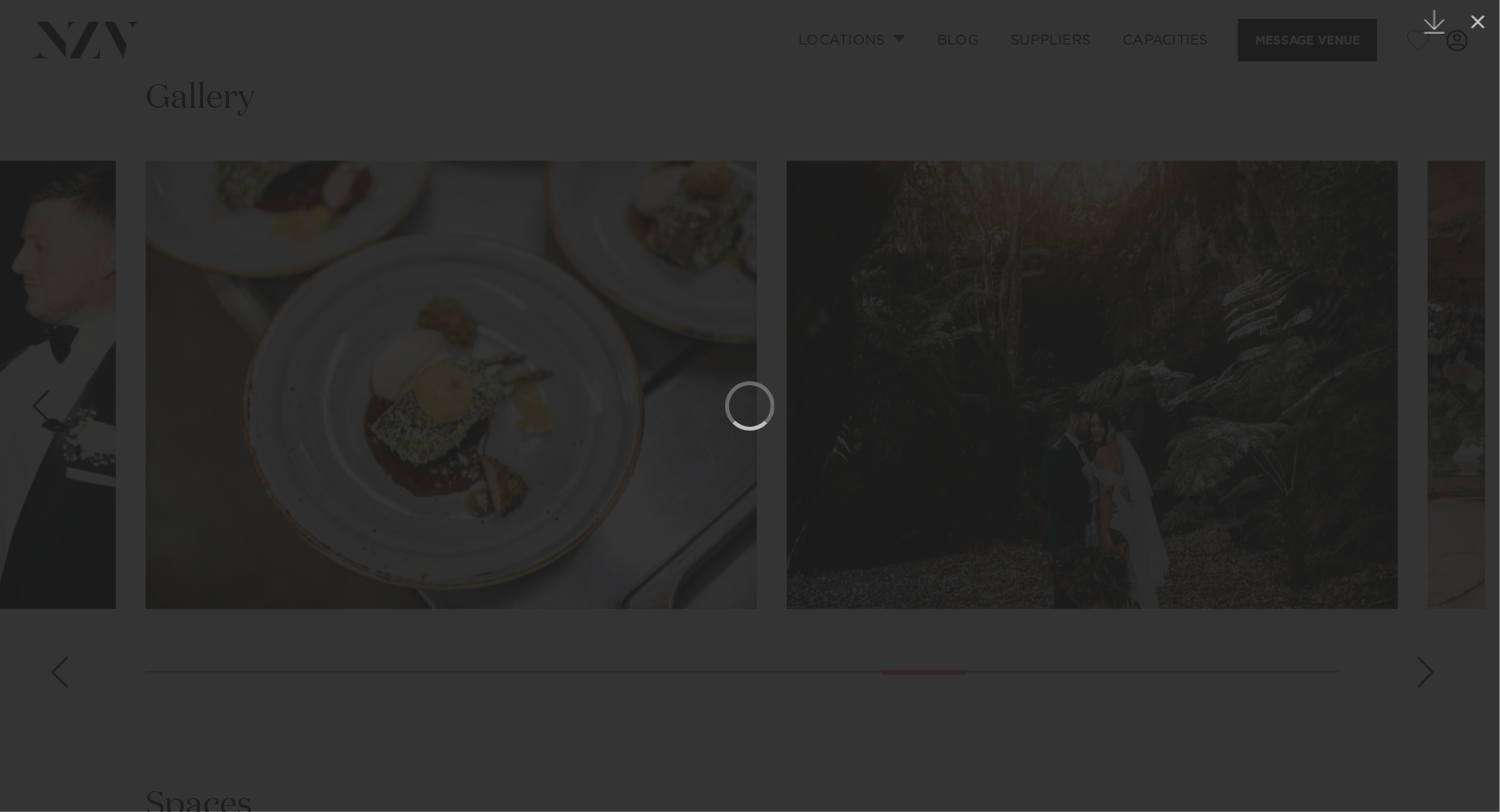 click at bounding box center [750, 406] 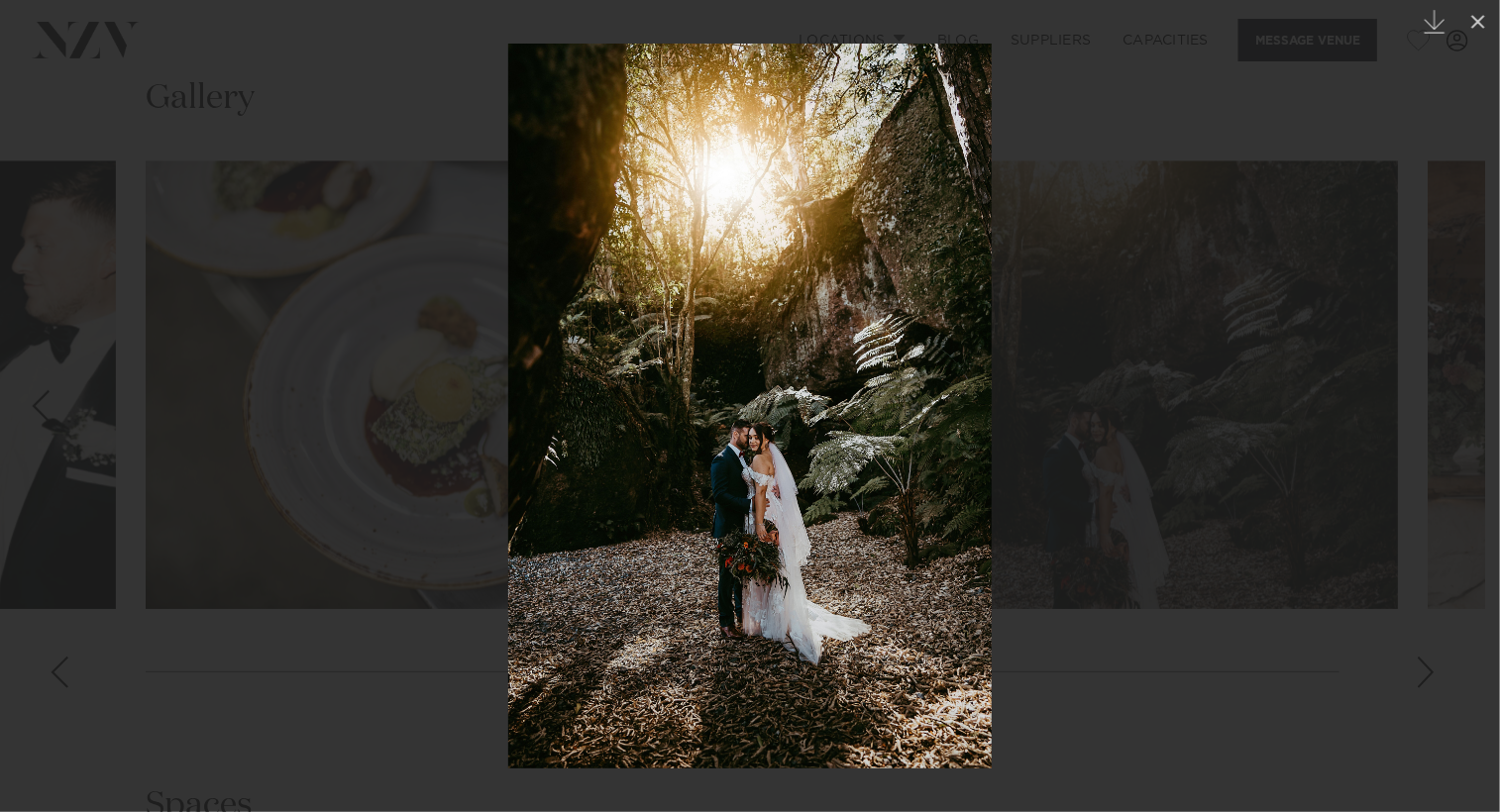 click at bounding box center (750, 406) 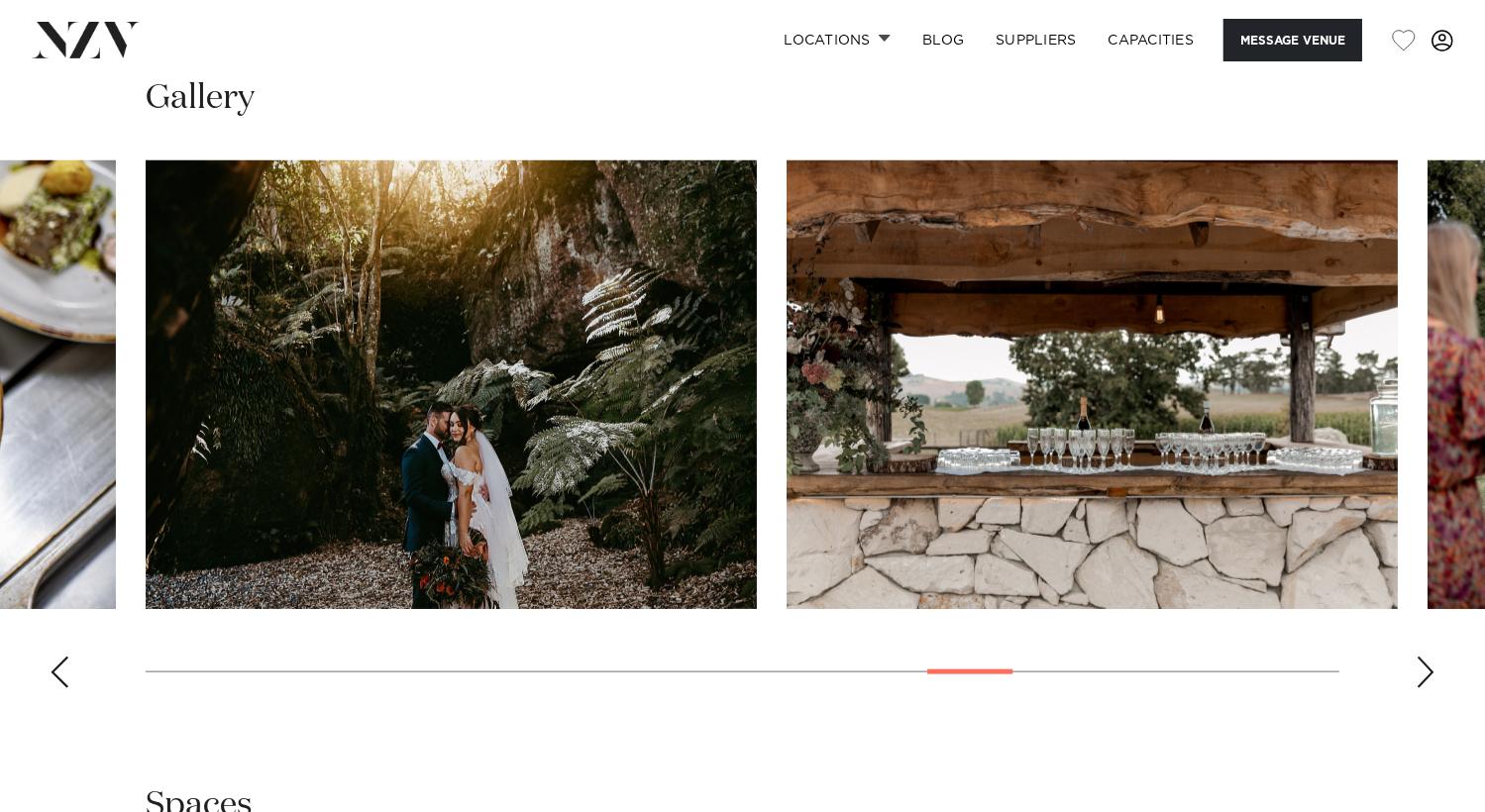 click at bounding box center [1426, 672] 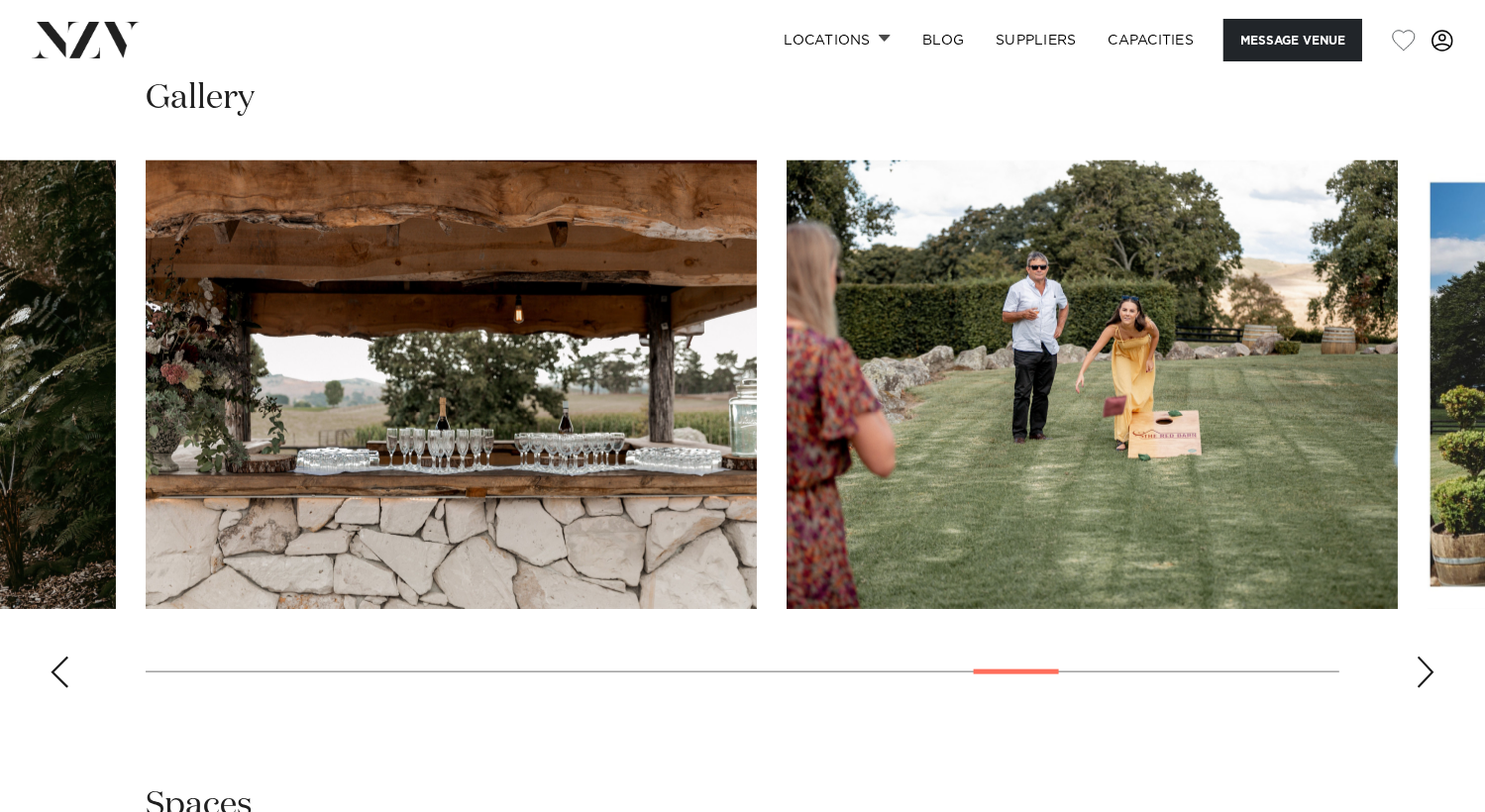 click at bounding box center [1426, 672] 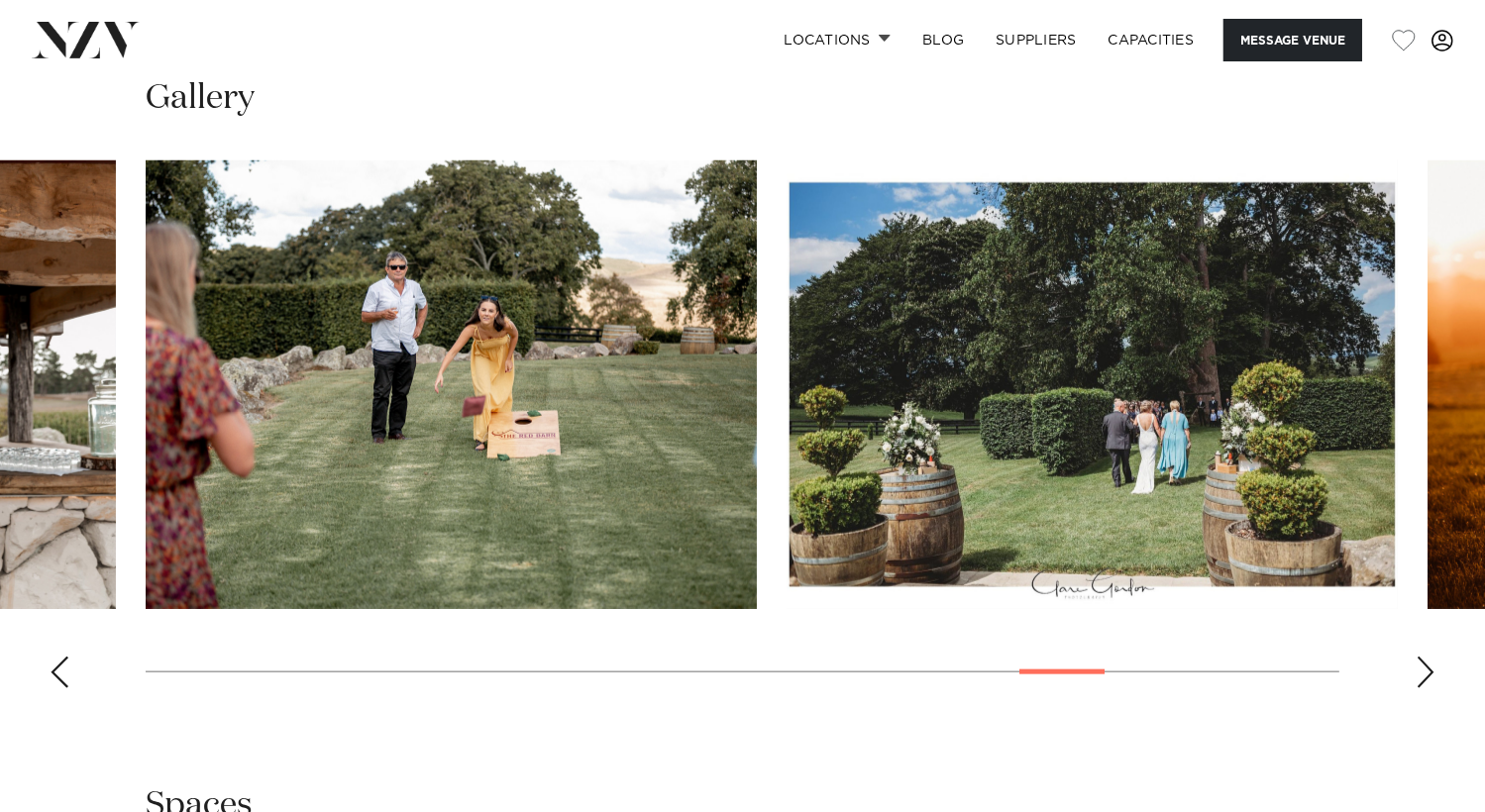 click at bounding box center [1426, 672] 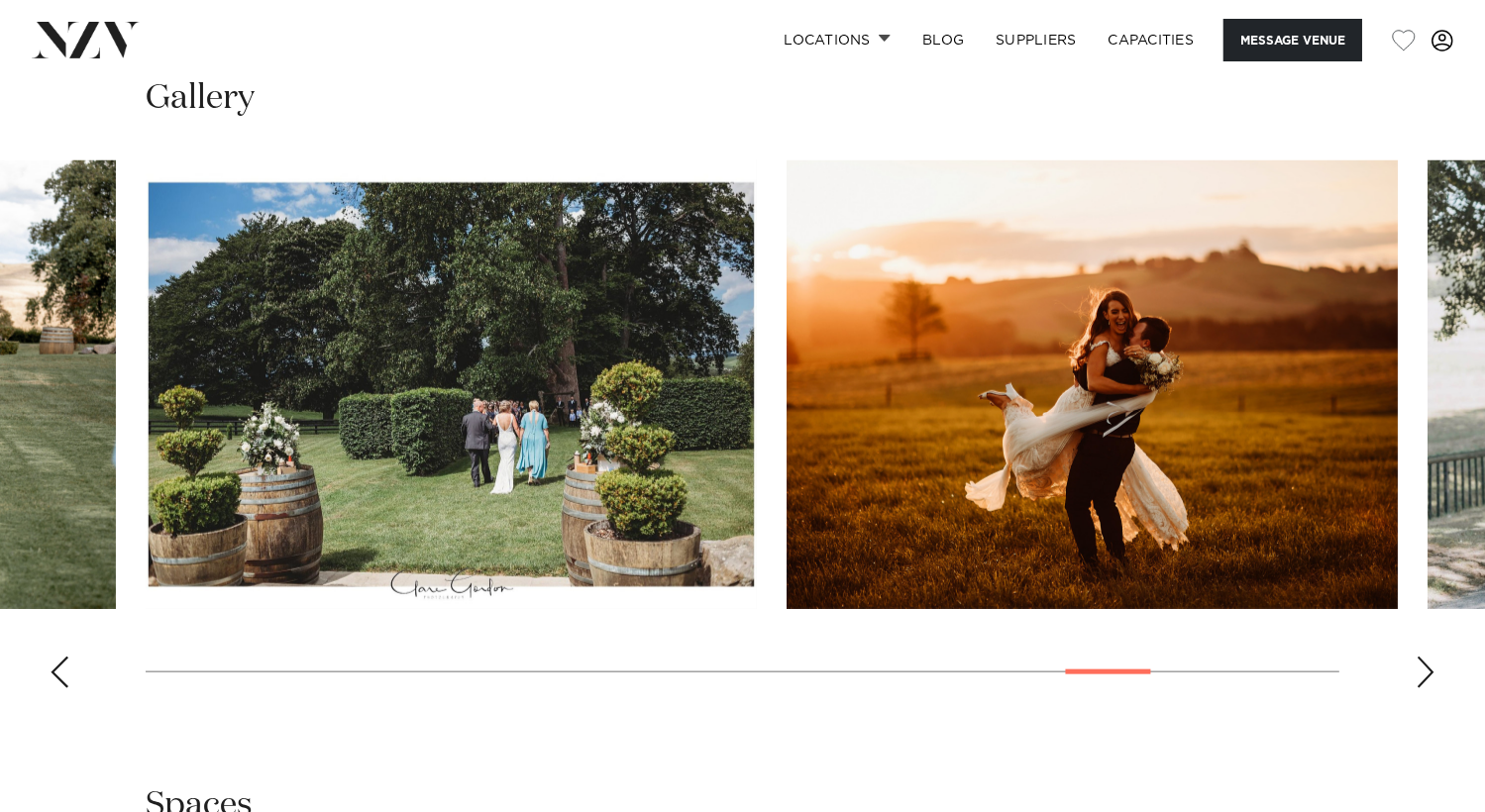 click at bounding box center [1426, 672] 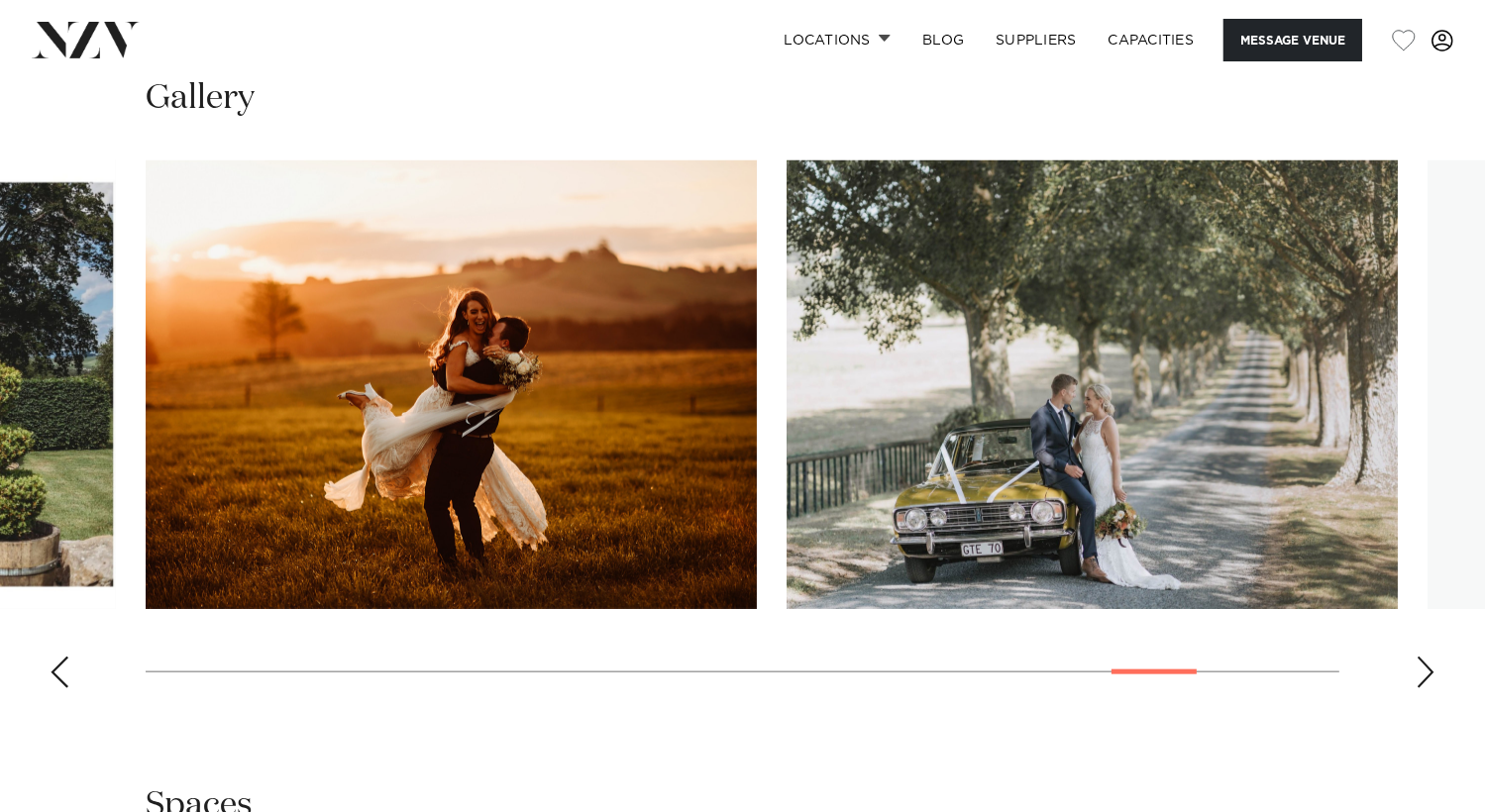 click at bounding box center [1426, 672] 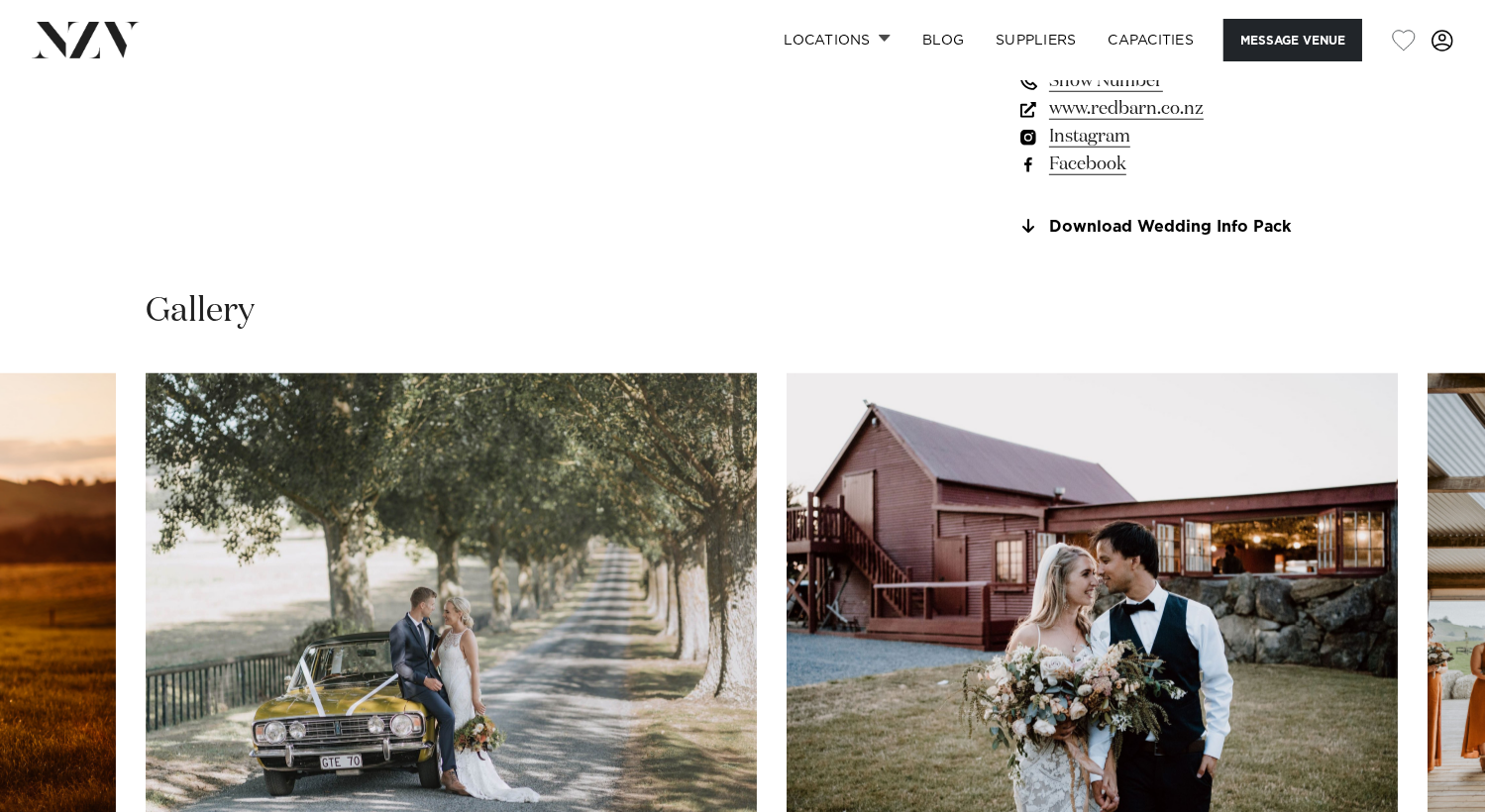 scroll, scrollTop: 1683, scrollLeft: 0, axis: vertical 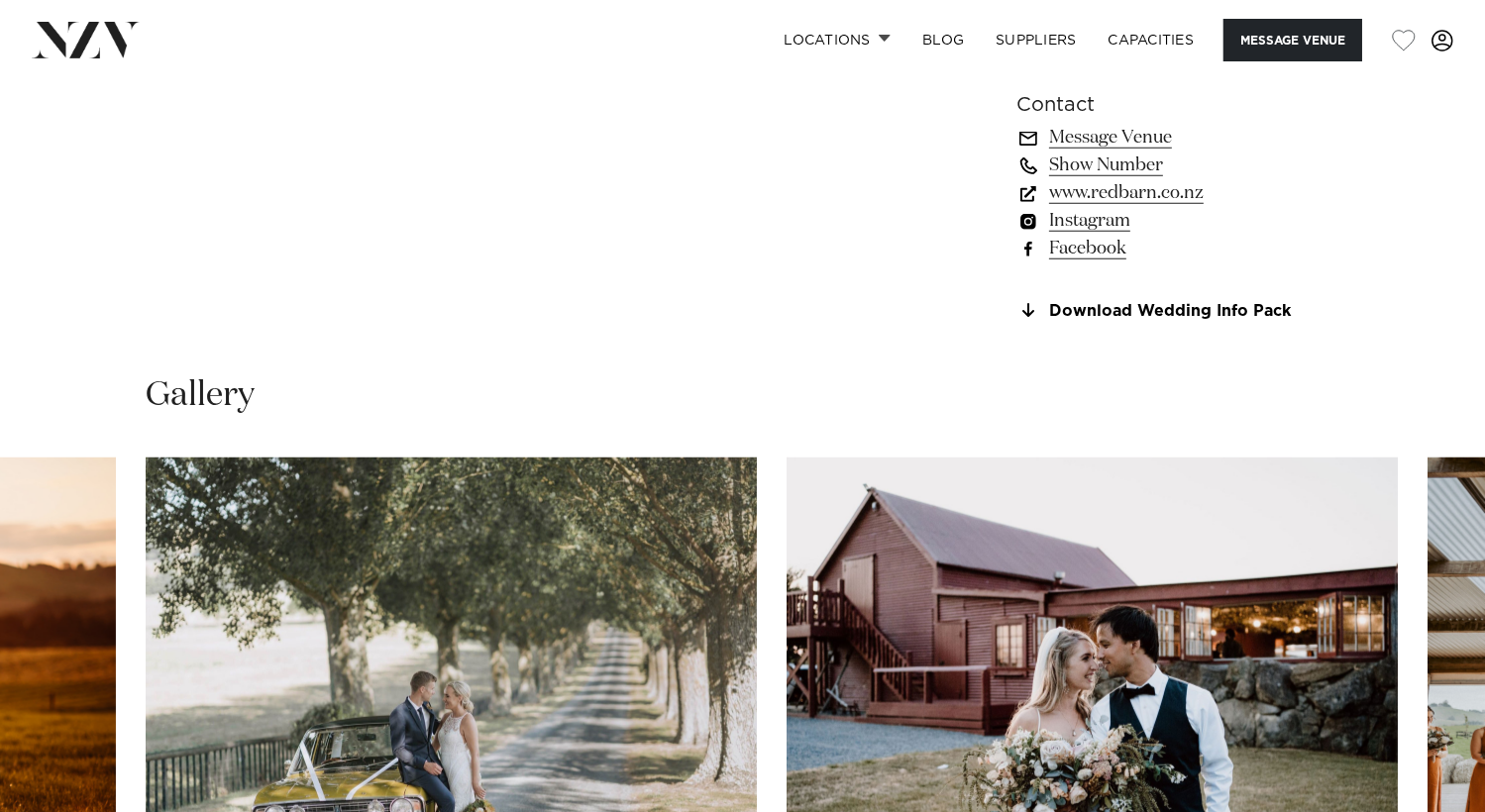 click on "[CITY]
[BRAND]
Recently renovated and set in the stunning rural Waikato, [BRAND] is an exclusive venue for every event." at bounding box center [510, -243] 